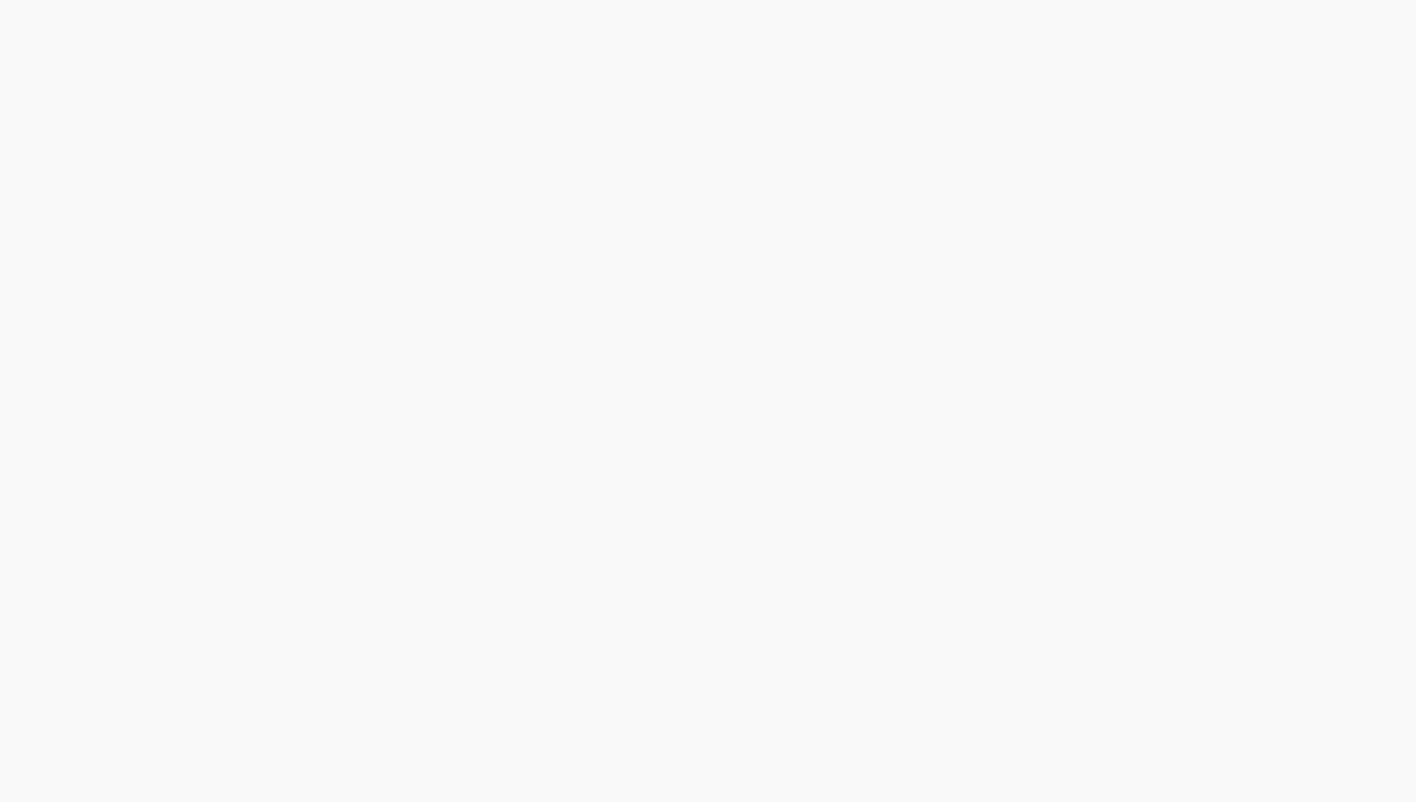scroll, scrollTop: 0, scrollLeft: 0, axis: both 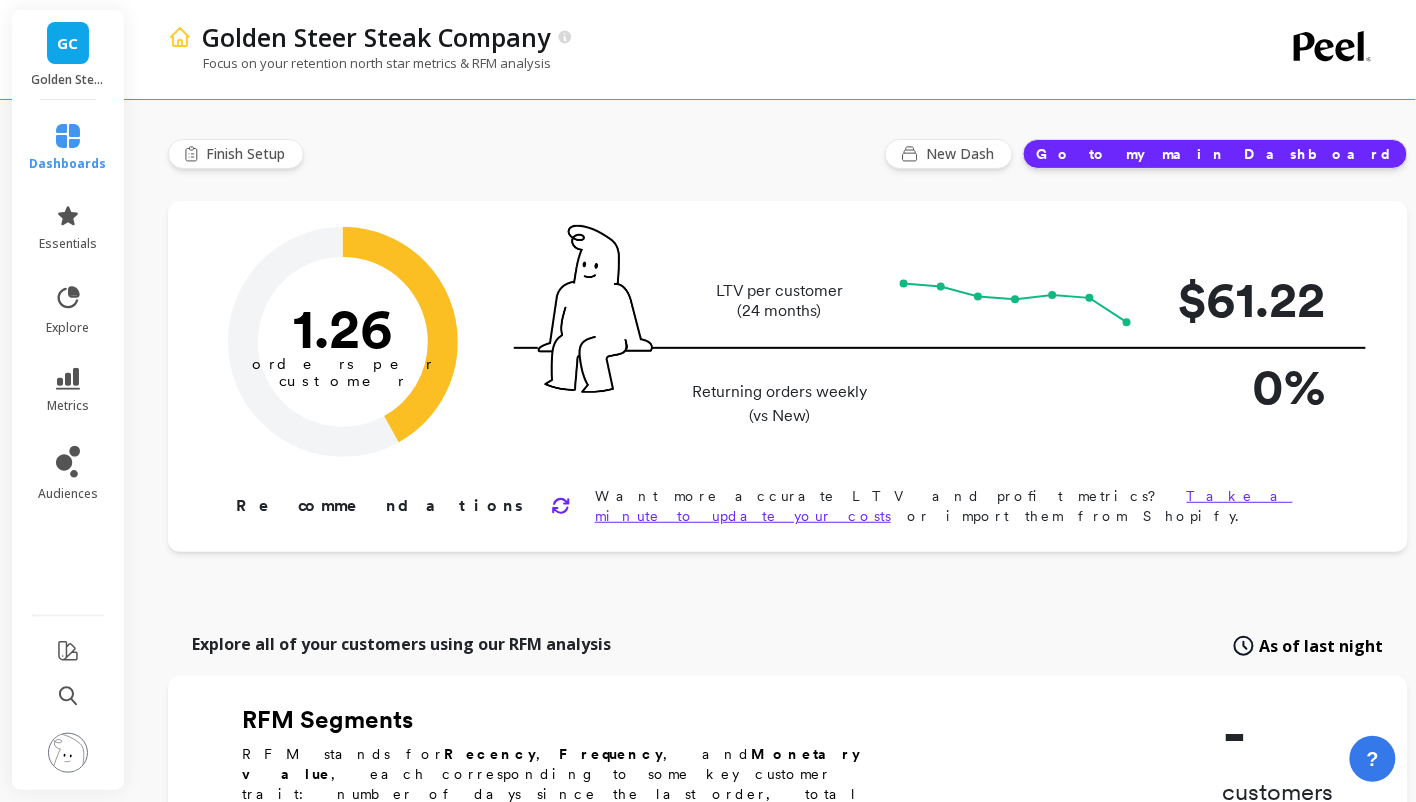type on "Champions" 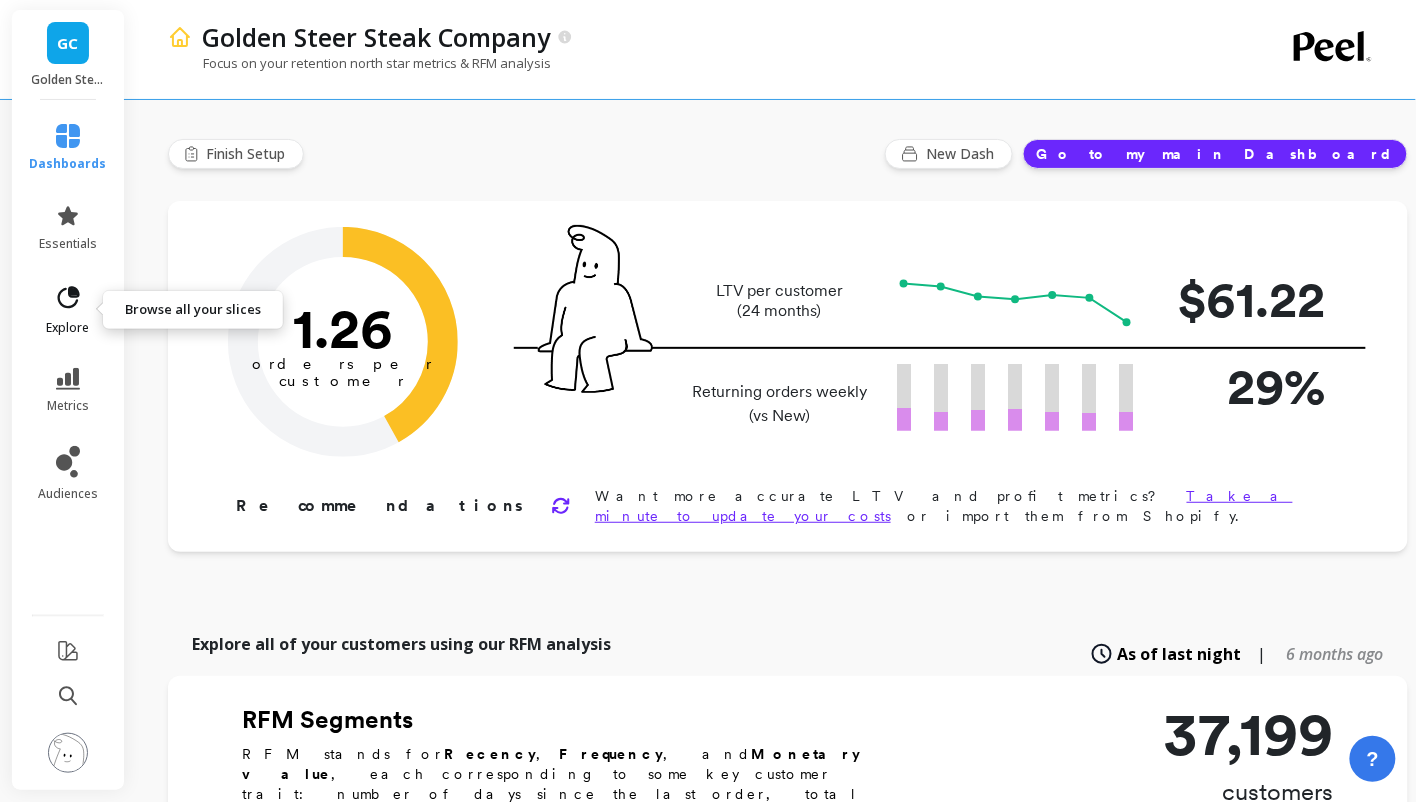click 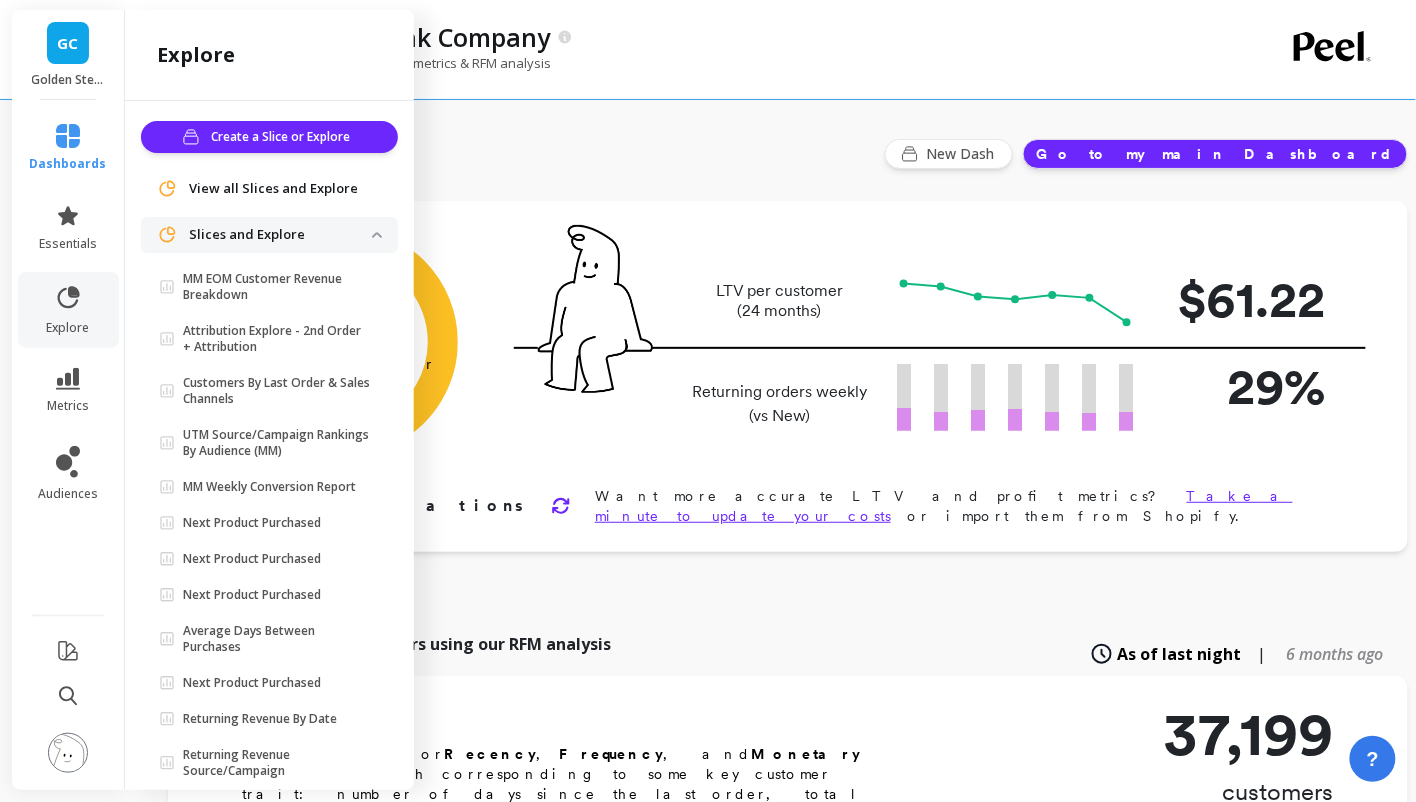 click on "metrics" at bounding box center (68, 391) 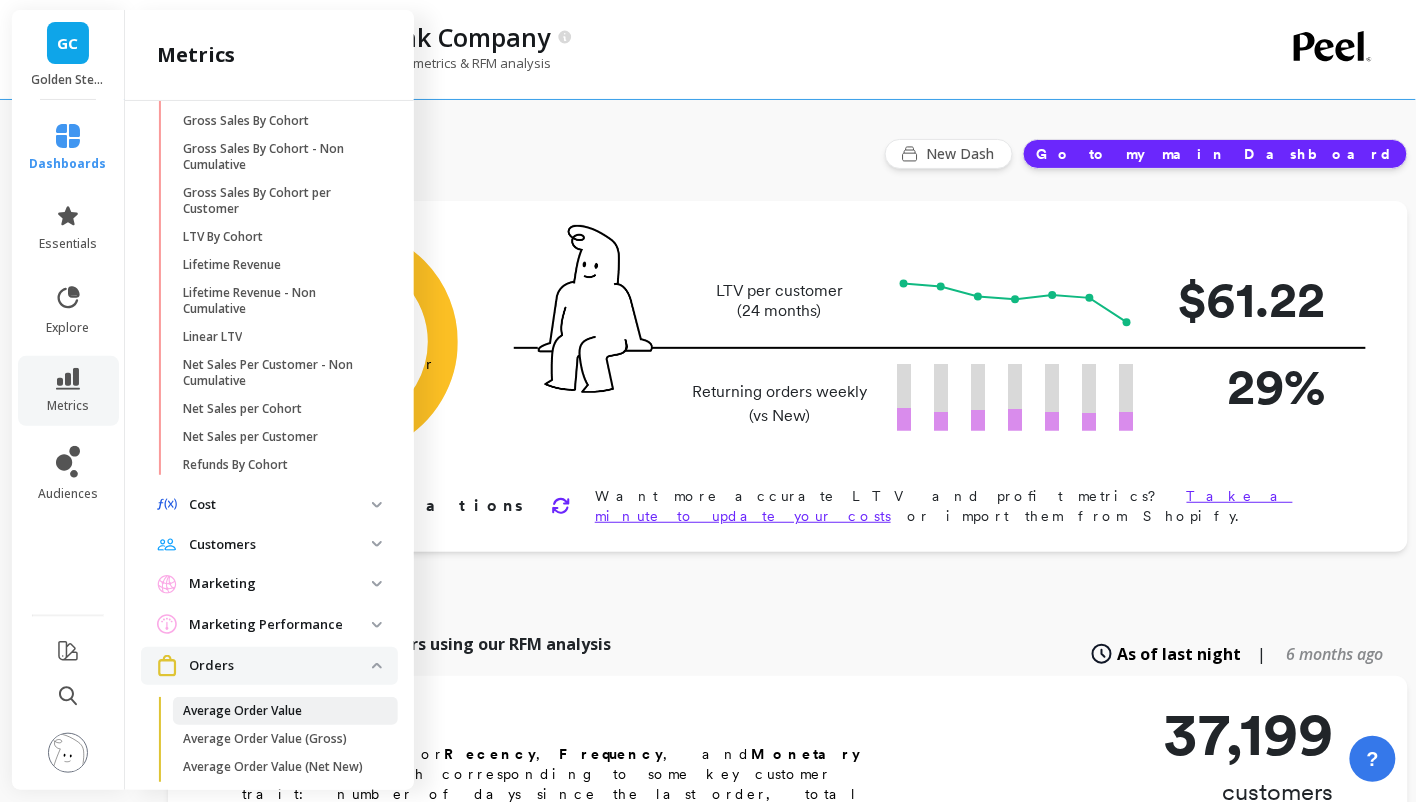 scroll, scrollTop: 0, scrollLeft: 0, axis: both 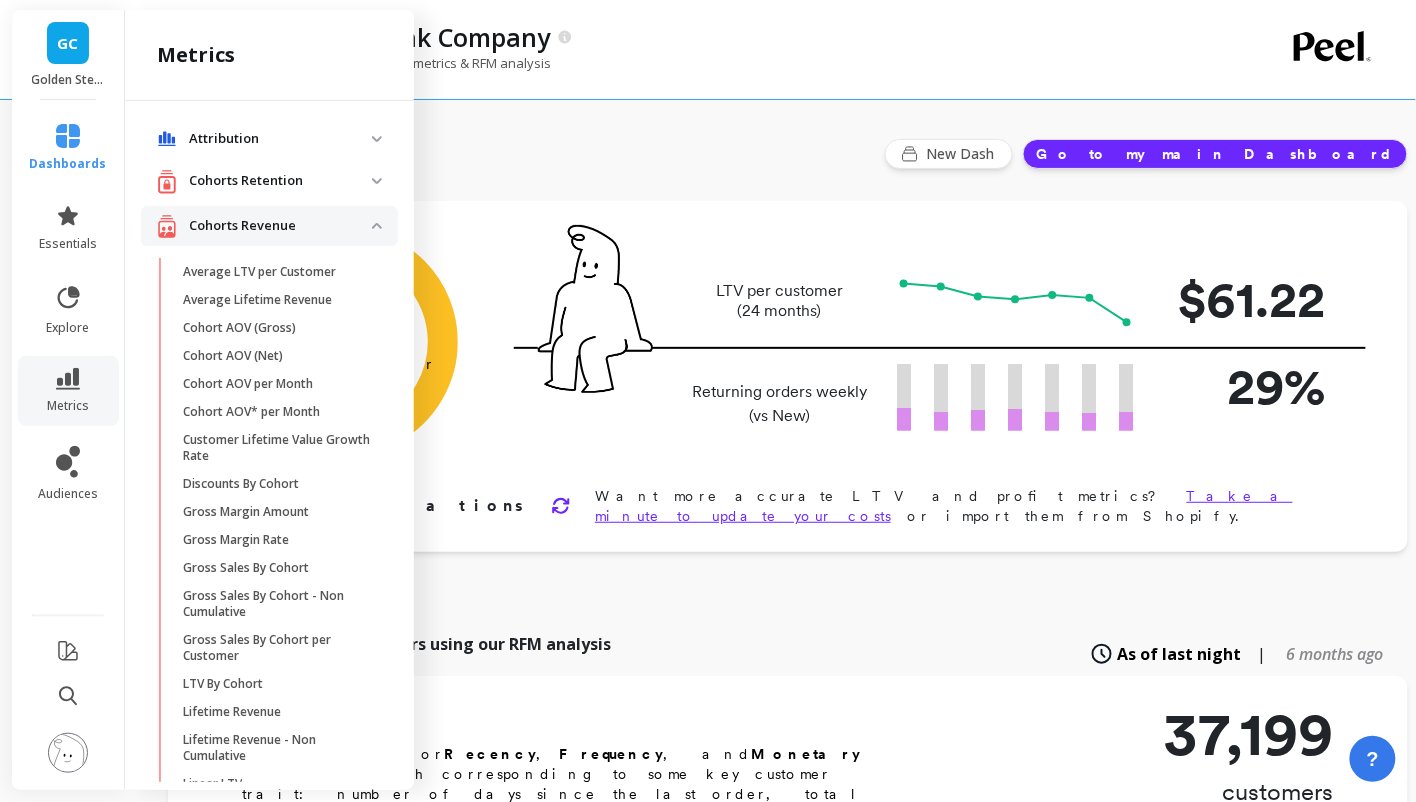 click on "Cohorts Retention" at bounding box center [280, 181] 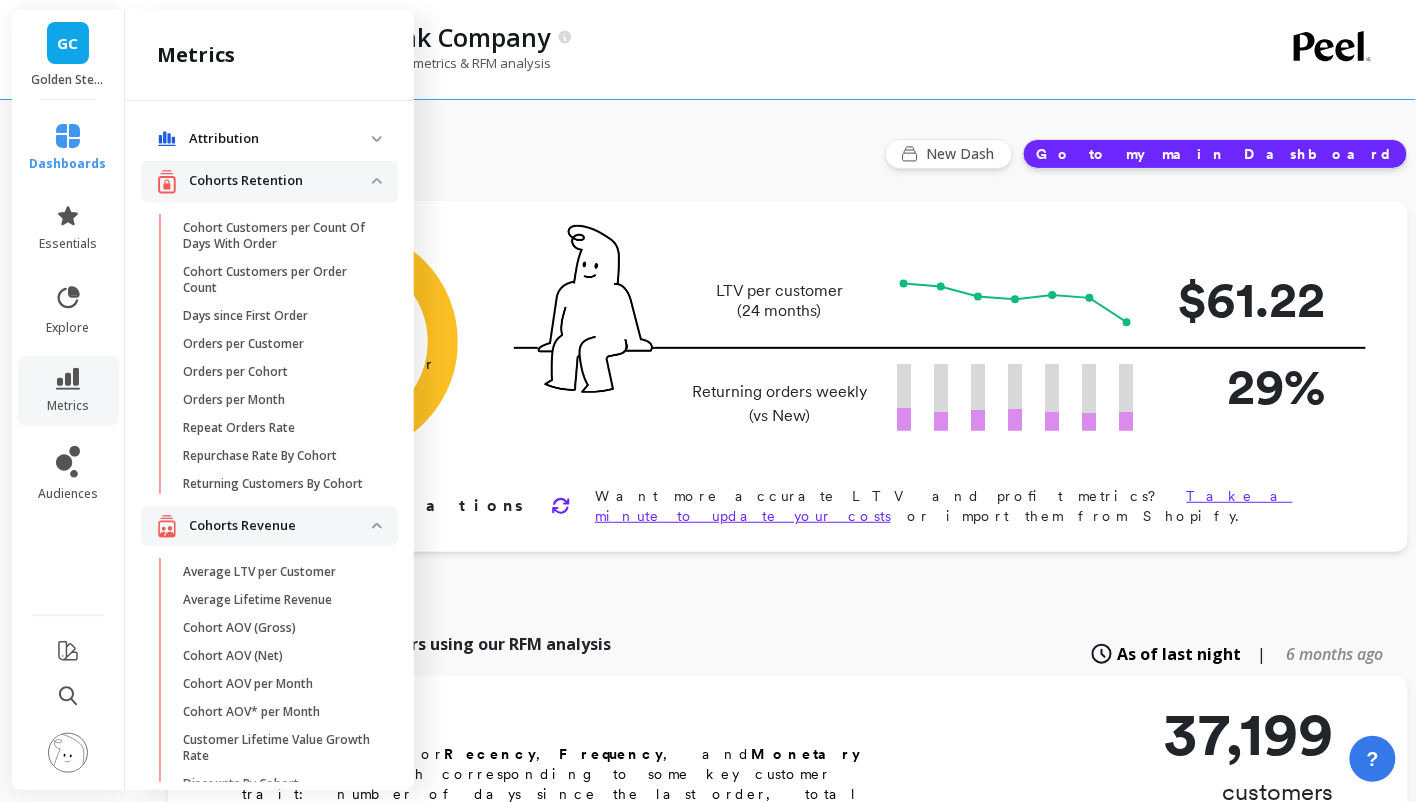 click on "Attribution" at bounding box center (280, 139) 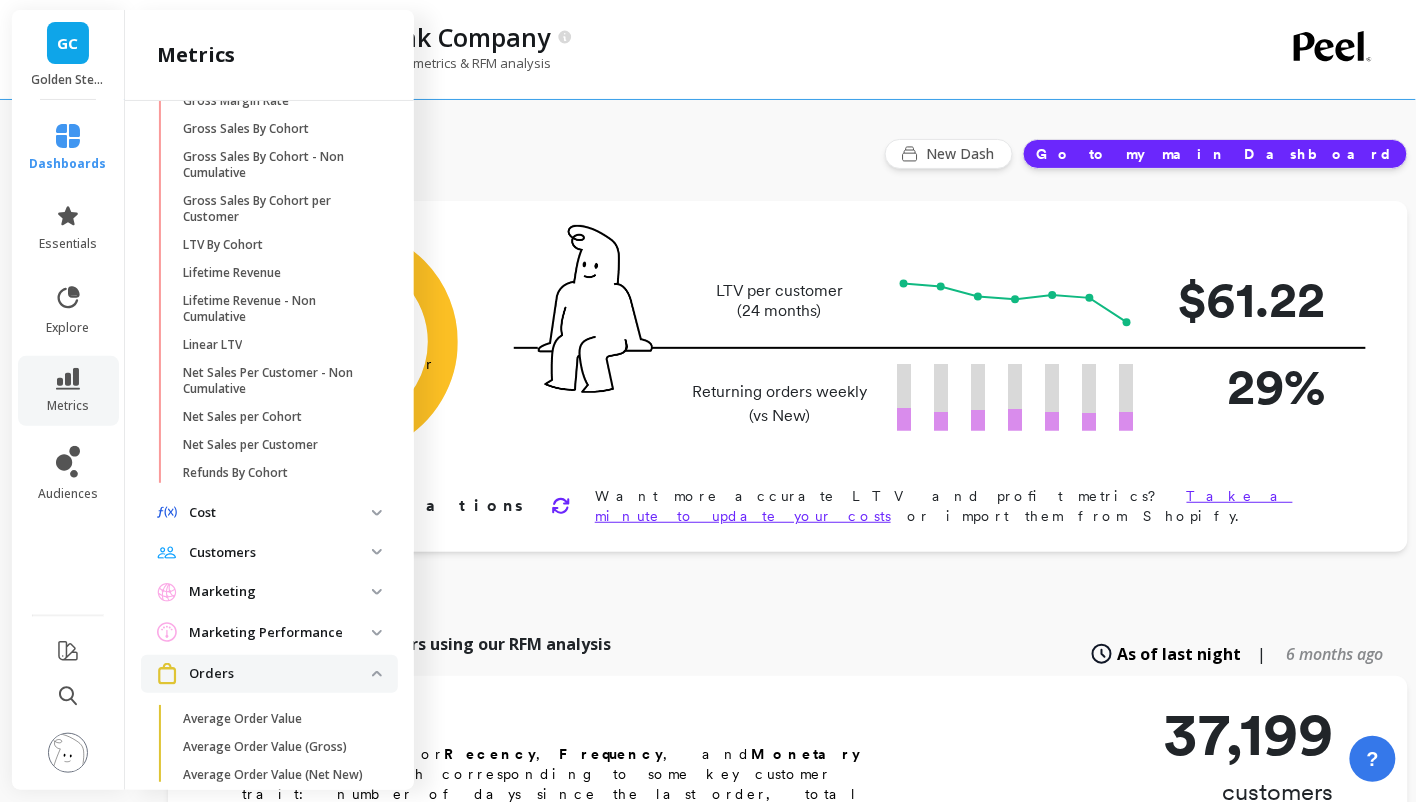 scroll, scrollTop: 1127, scrollLeft: 0, axis: vertical 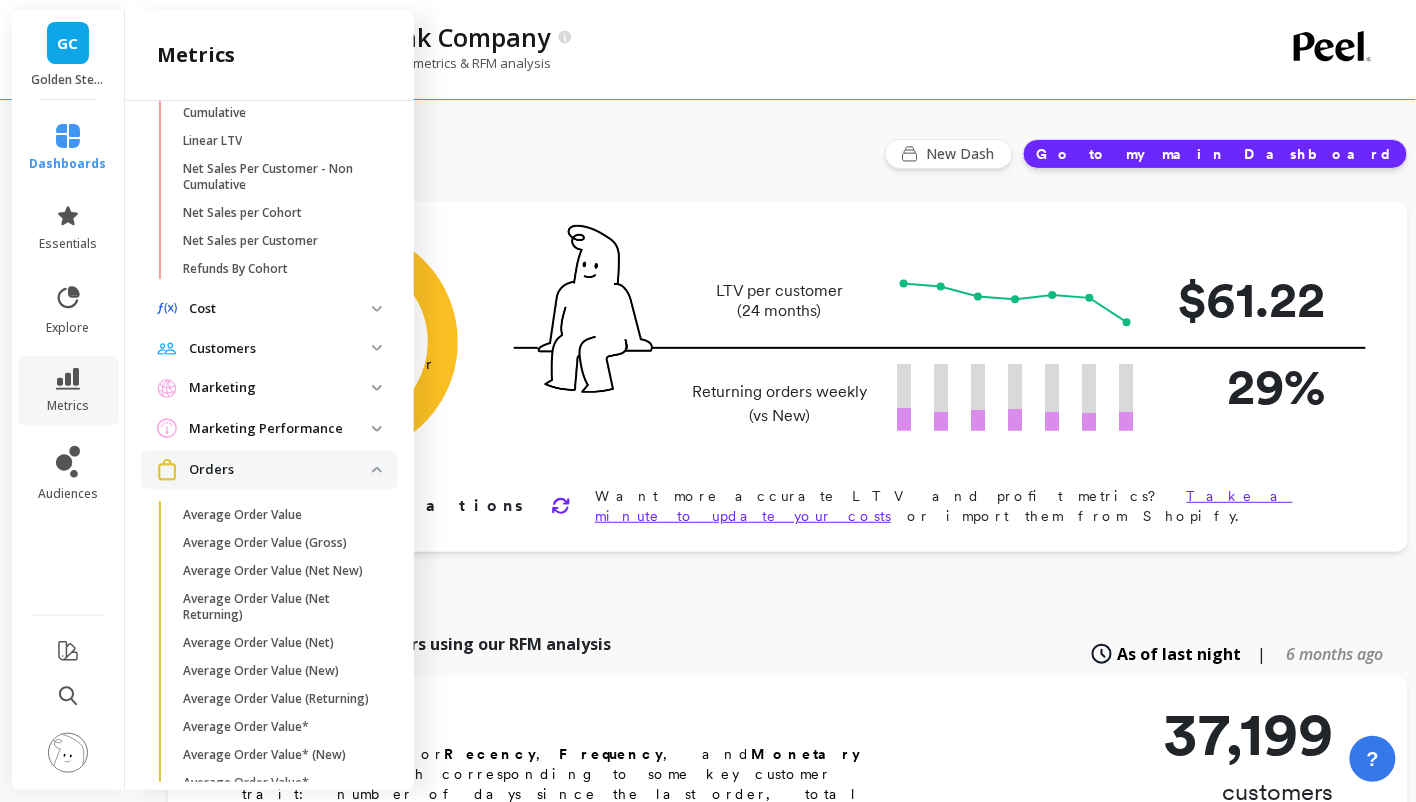 click on "Marketing" at bounding box center (280, 388) 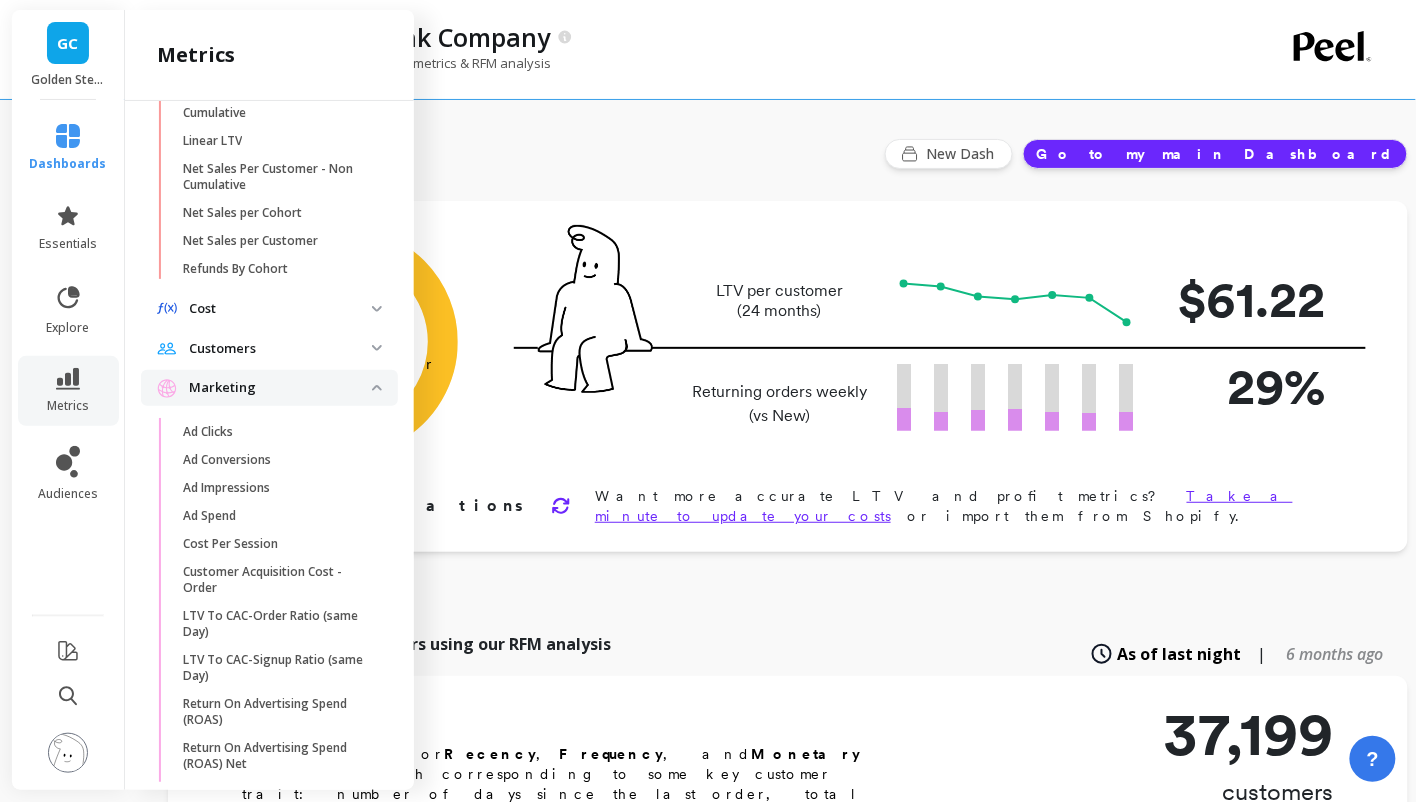 click on "Customers" at bounding box center [280, 349] 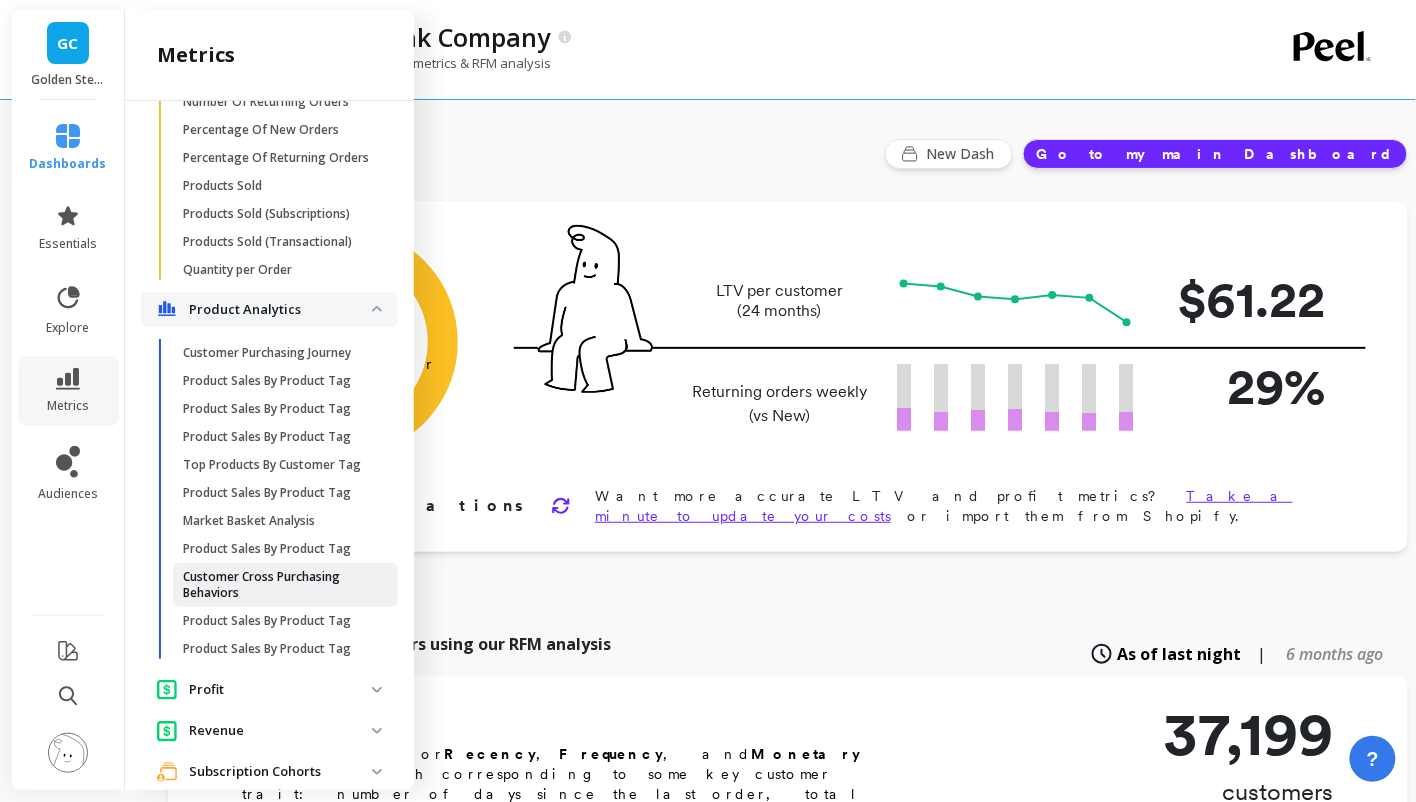 scroll, scrollTop: 2913, scrollLeft: 0, axis: vertical 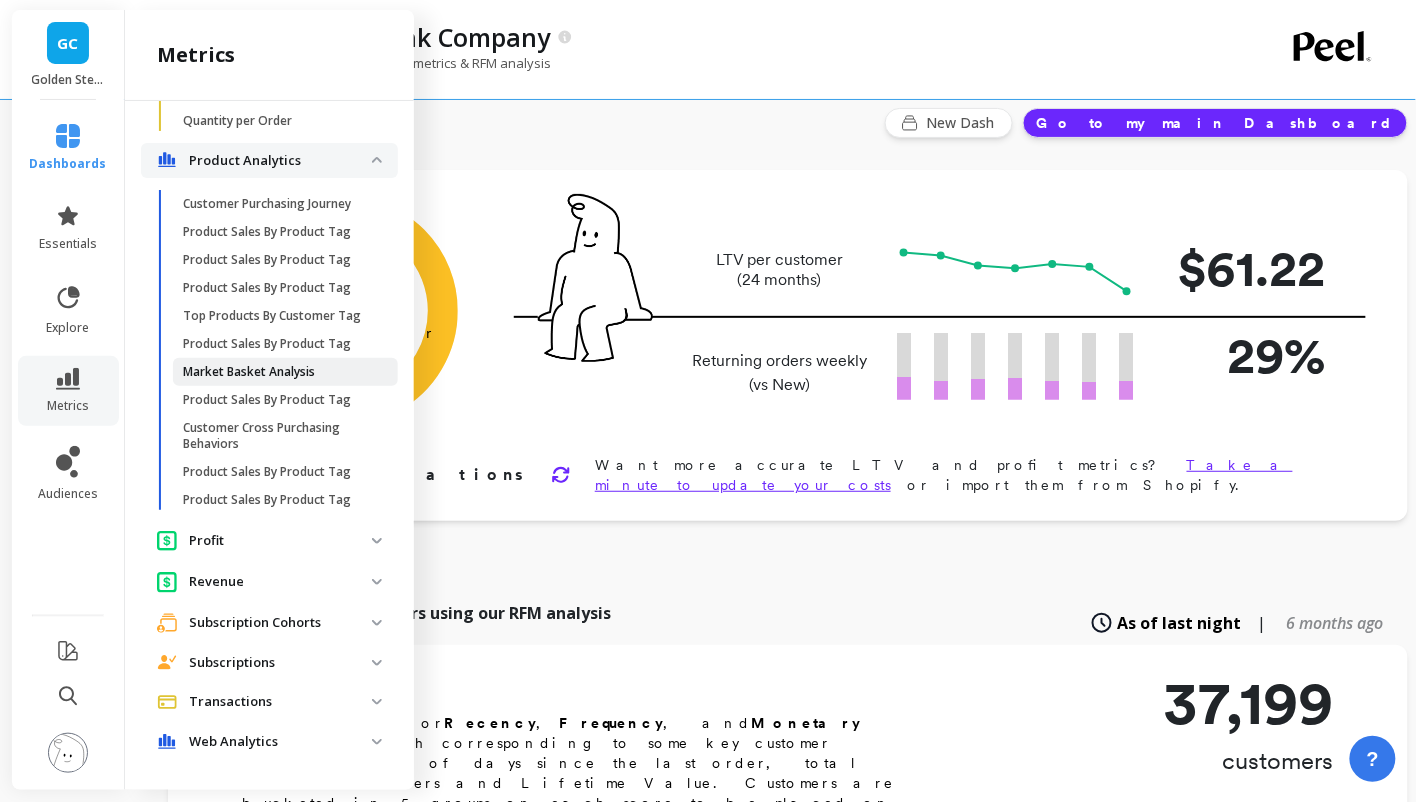 click on "Market Basket Analysis" at bounding box center [285, 372] 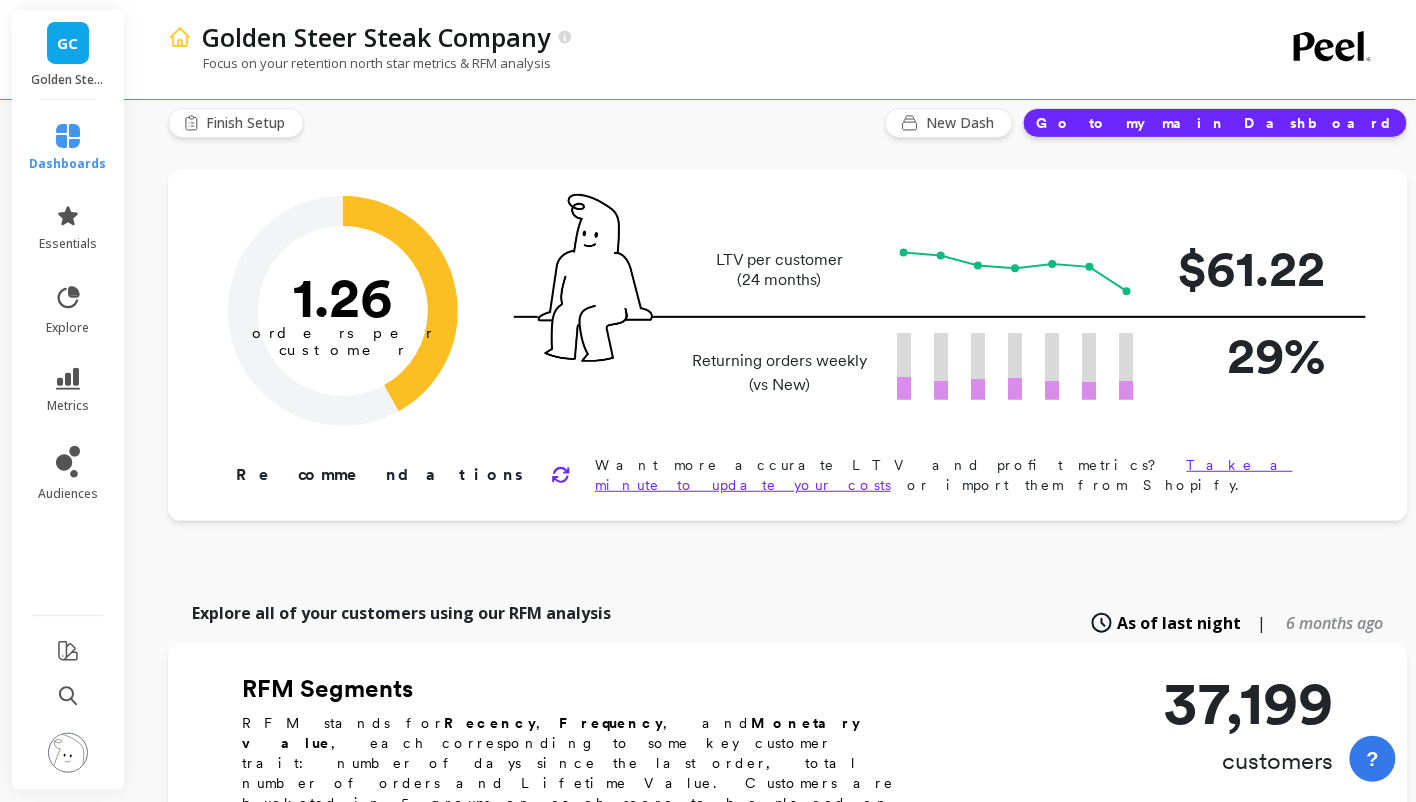 scroll, scrollTop: 0, scrollLeft: 0, axis: both 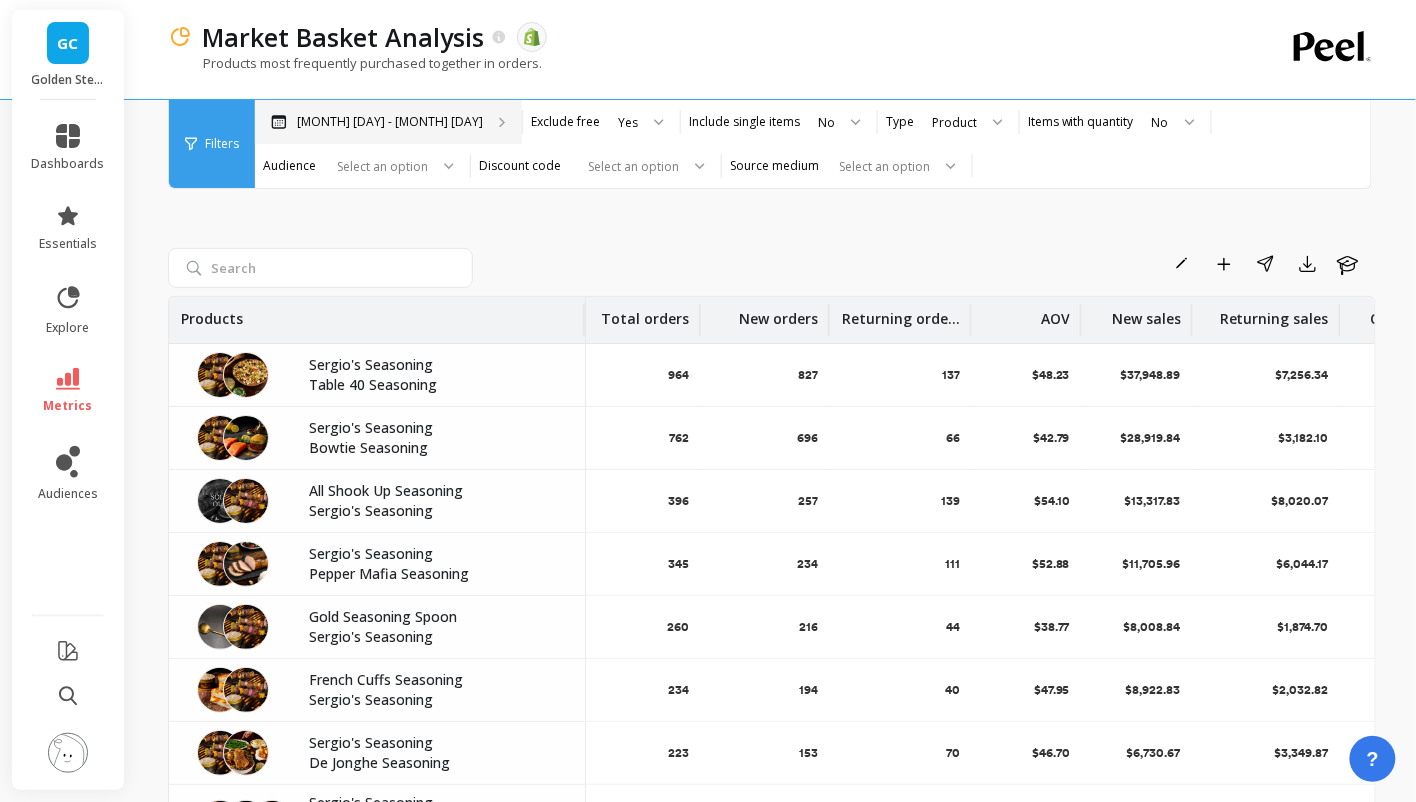 click on "[MONTH] [DAY] - [MONTH] [DAY]" at bounding box center (388, 122) 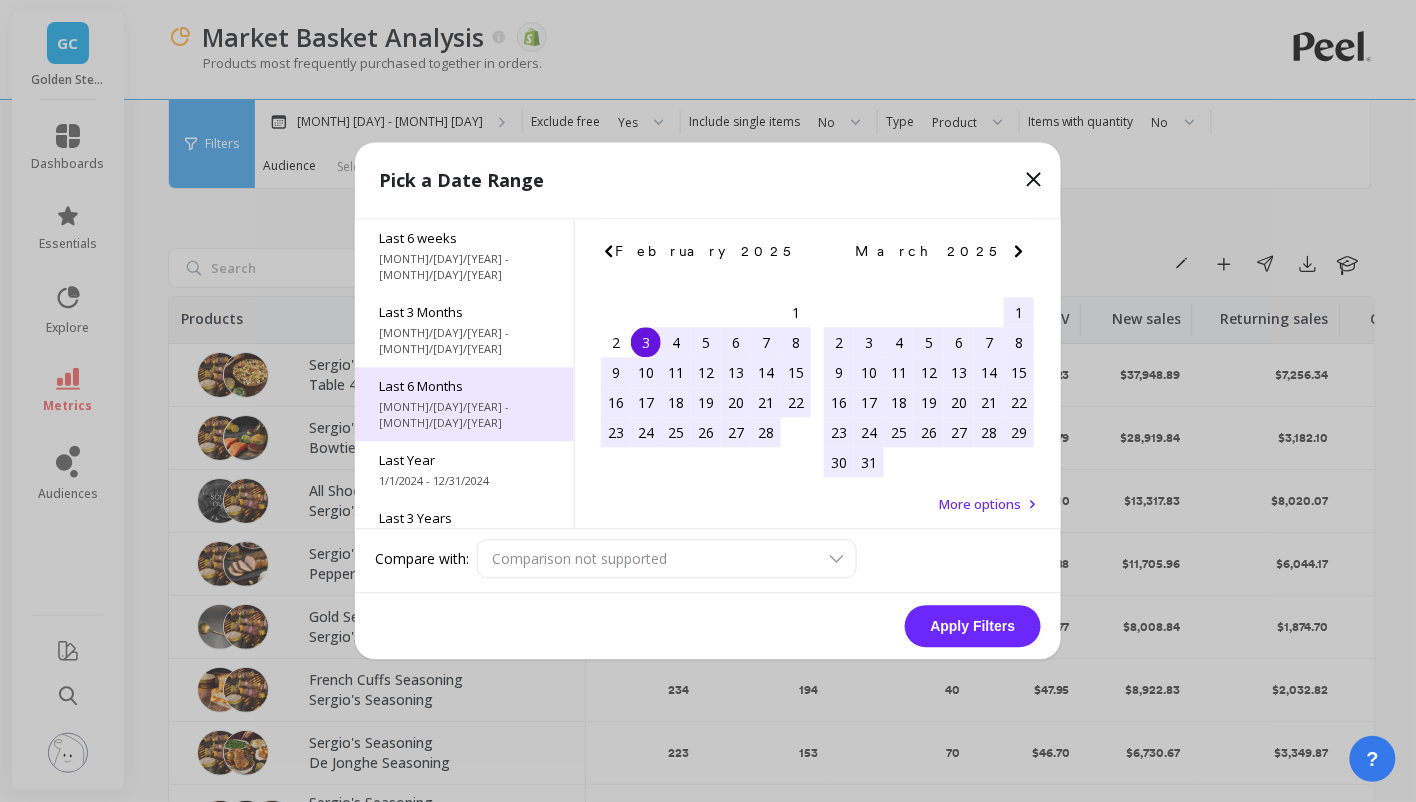 scroll, scrollTop: 0, scrollLeft: 0, axis: both 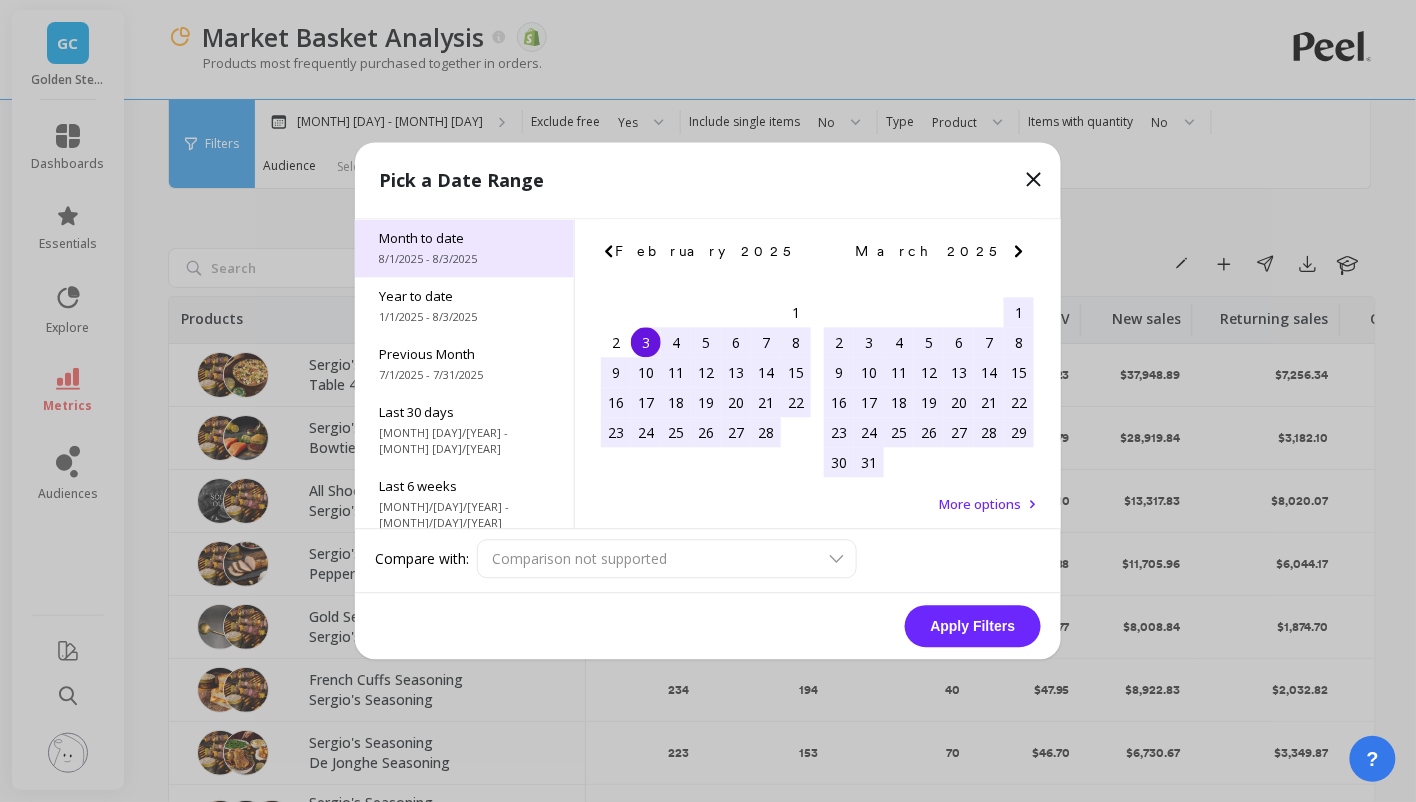 click on "Month to date" at bounding box center [464, 239] 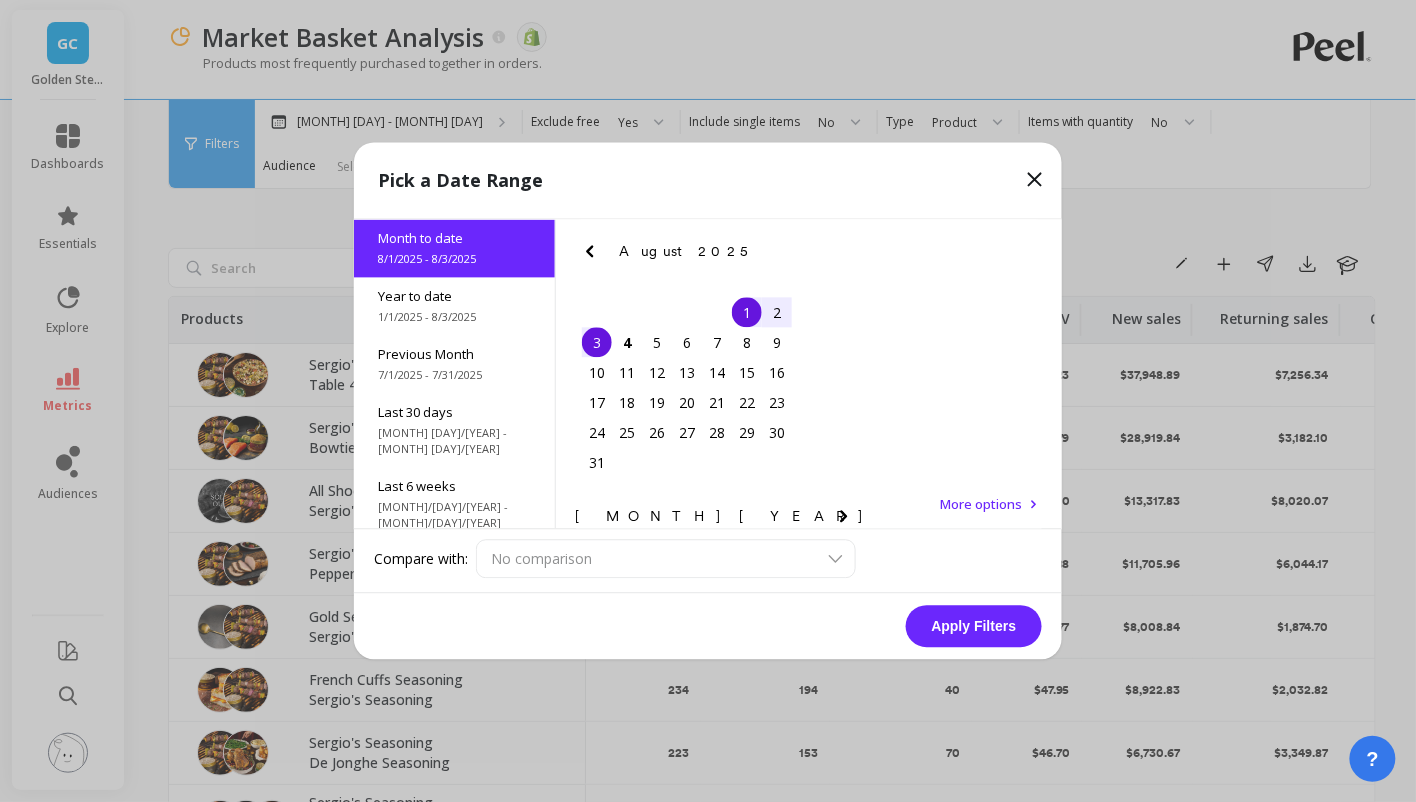 click on "Apply Filters" at bounding box center (974, 627) 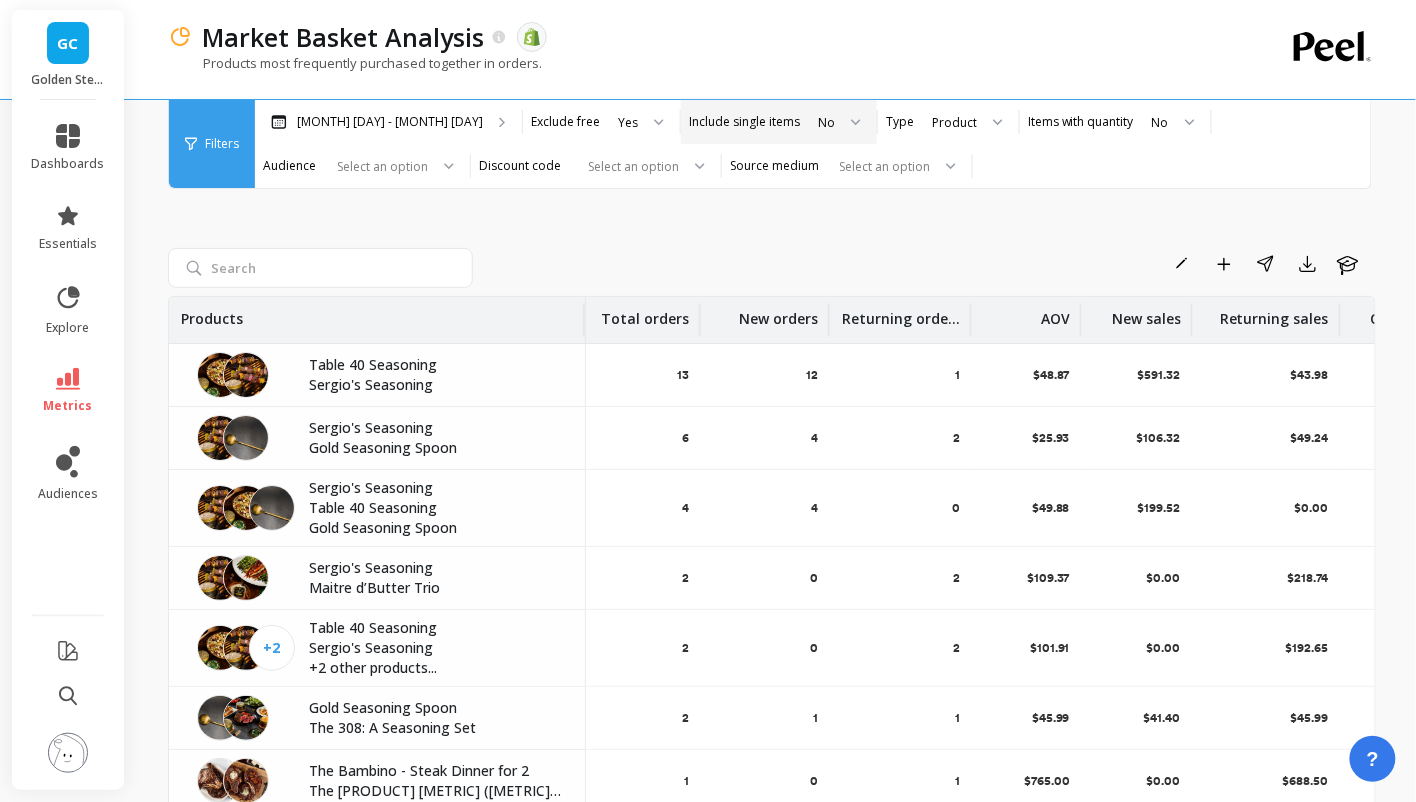 click at bounding box center (849, 122) 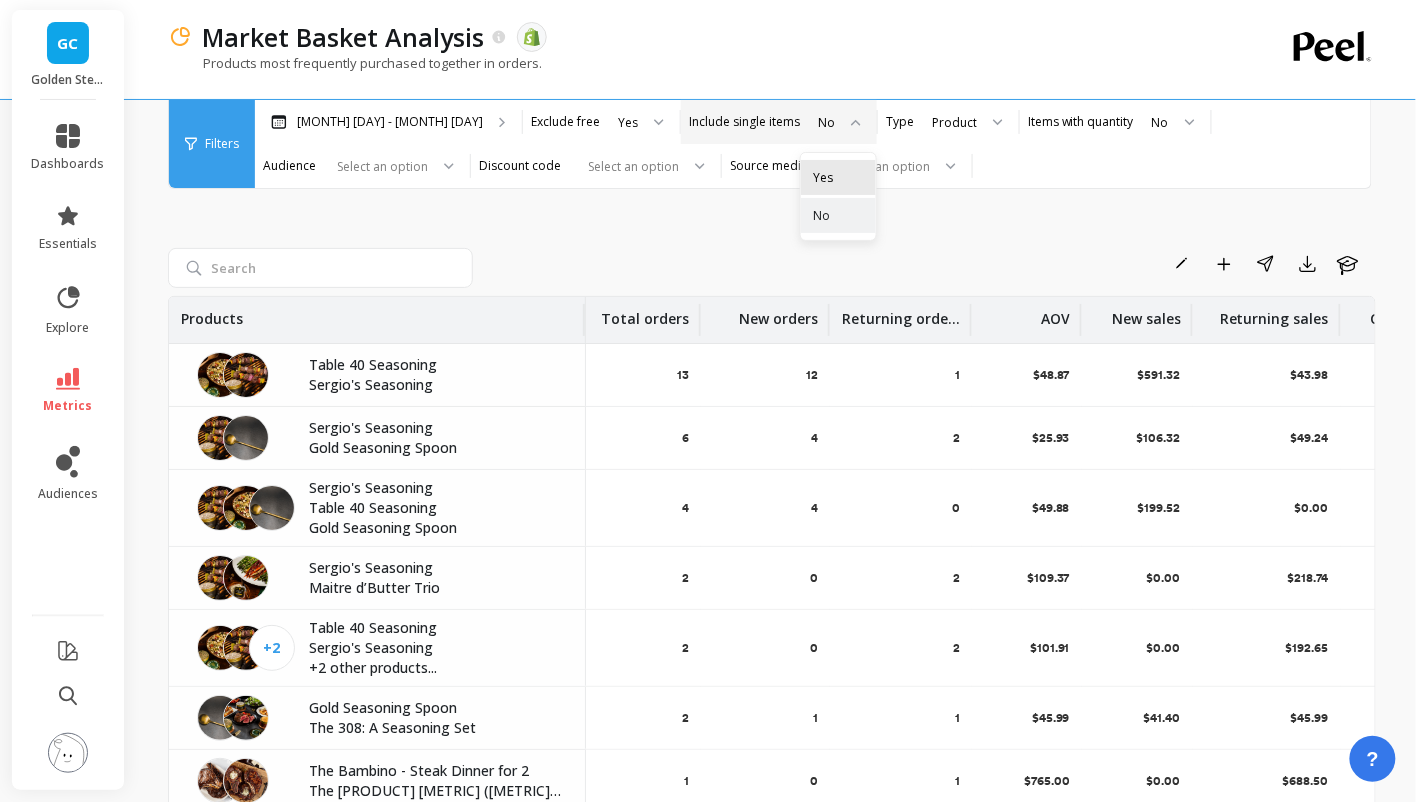 click on "Yes" at bounding box center [838, 177] 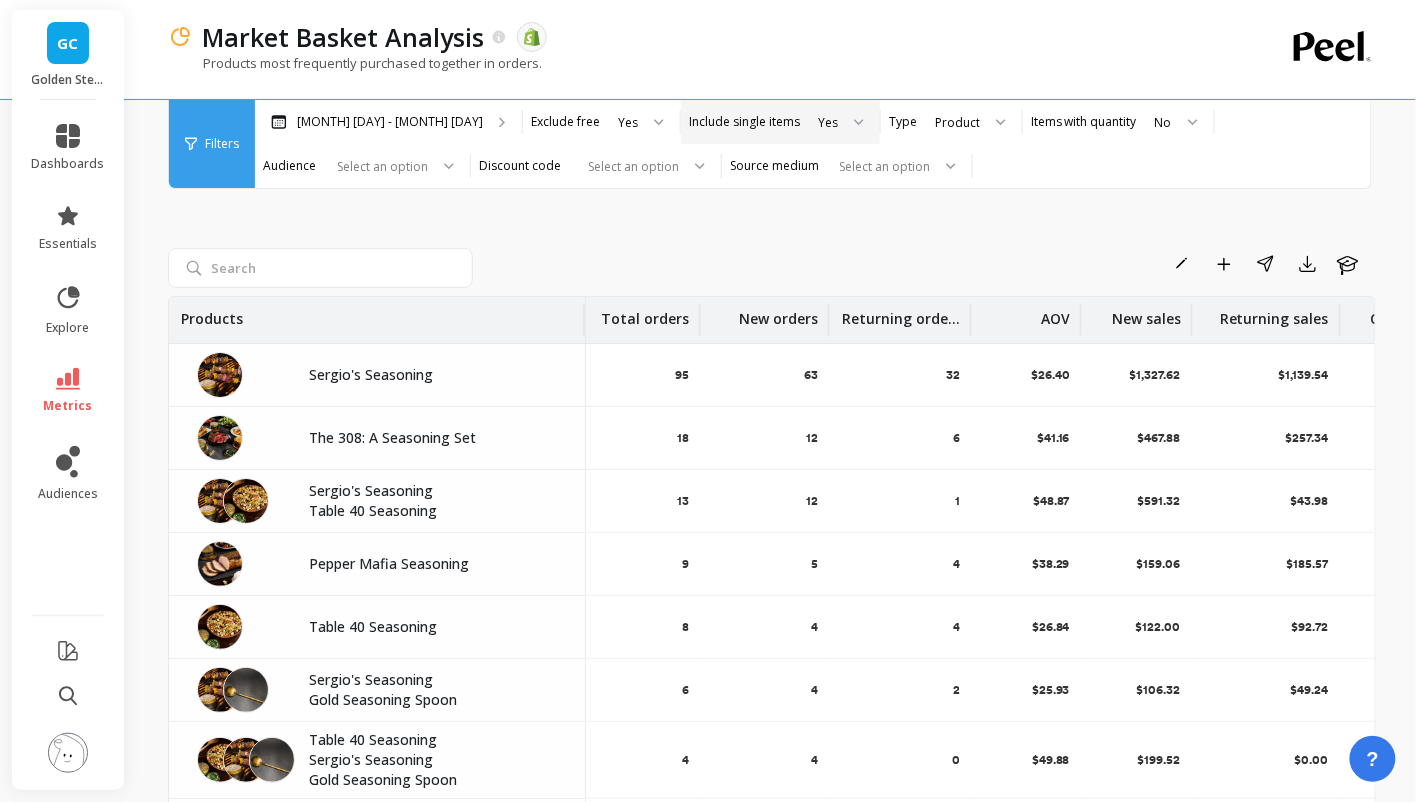 click on "Filters" at bounding box center (212, 144) 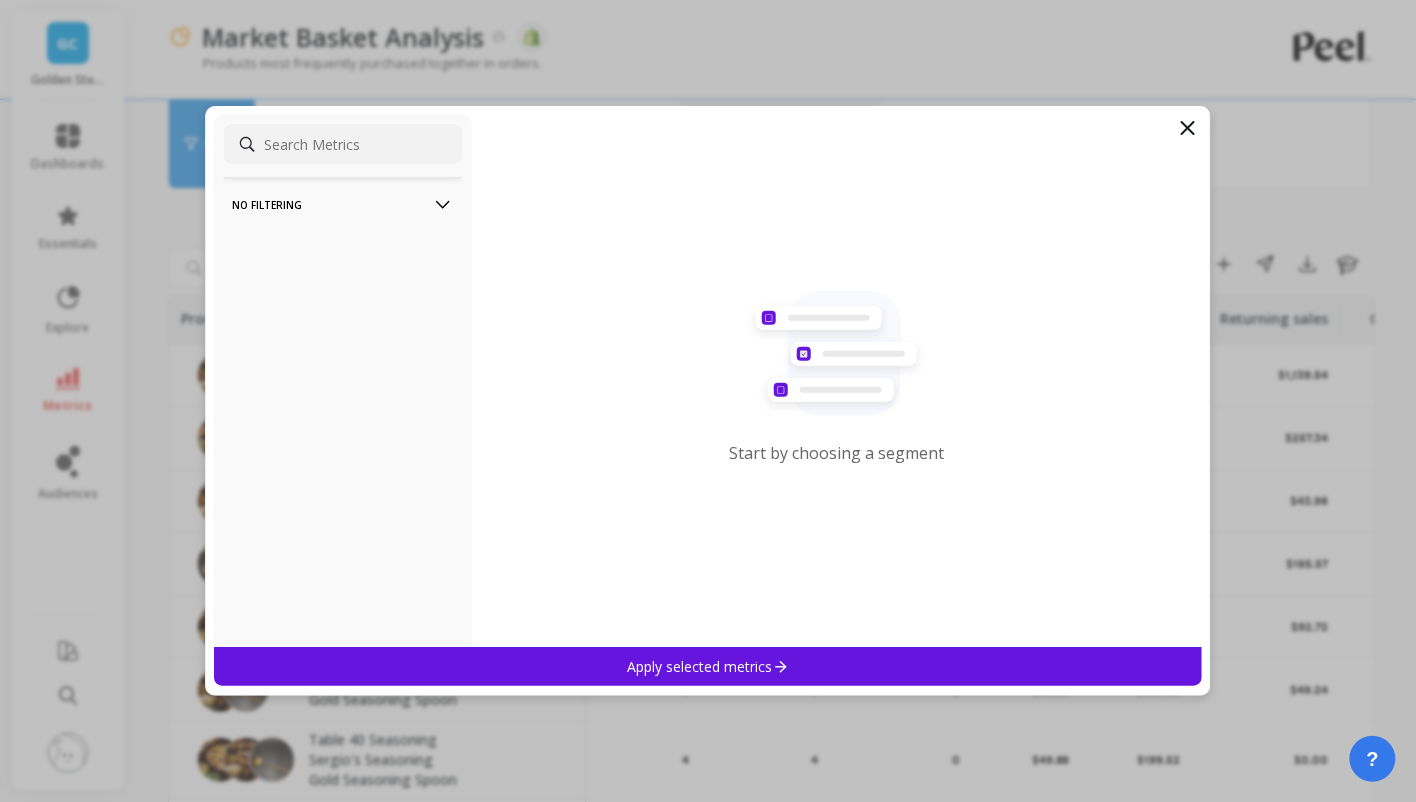 click 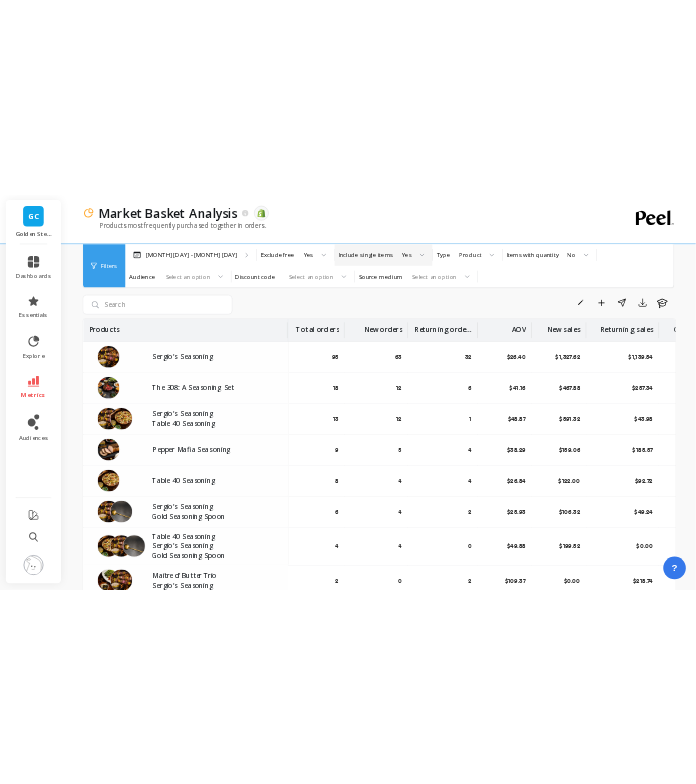 scroll, scrollTop: 66, scrollLeft: 0, axis: vertical 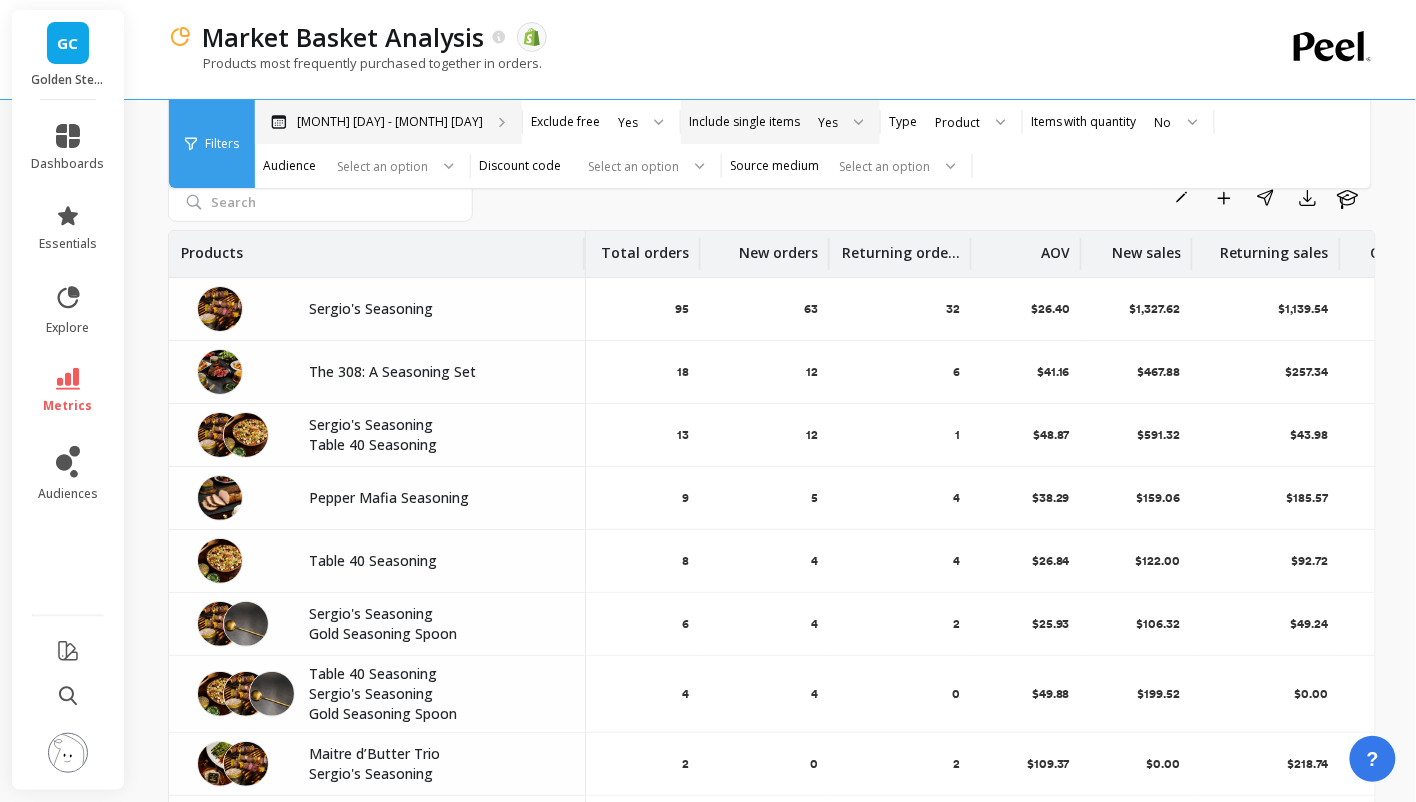 click on "[MONTH] [DAY] - [MONTH] [DAY]" at bounding box center [388, 122] 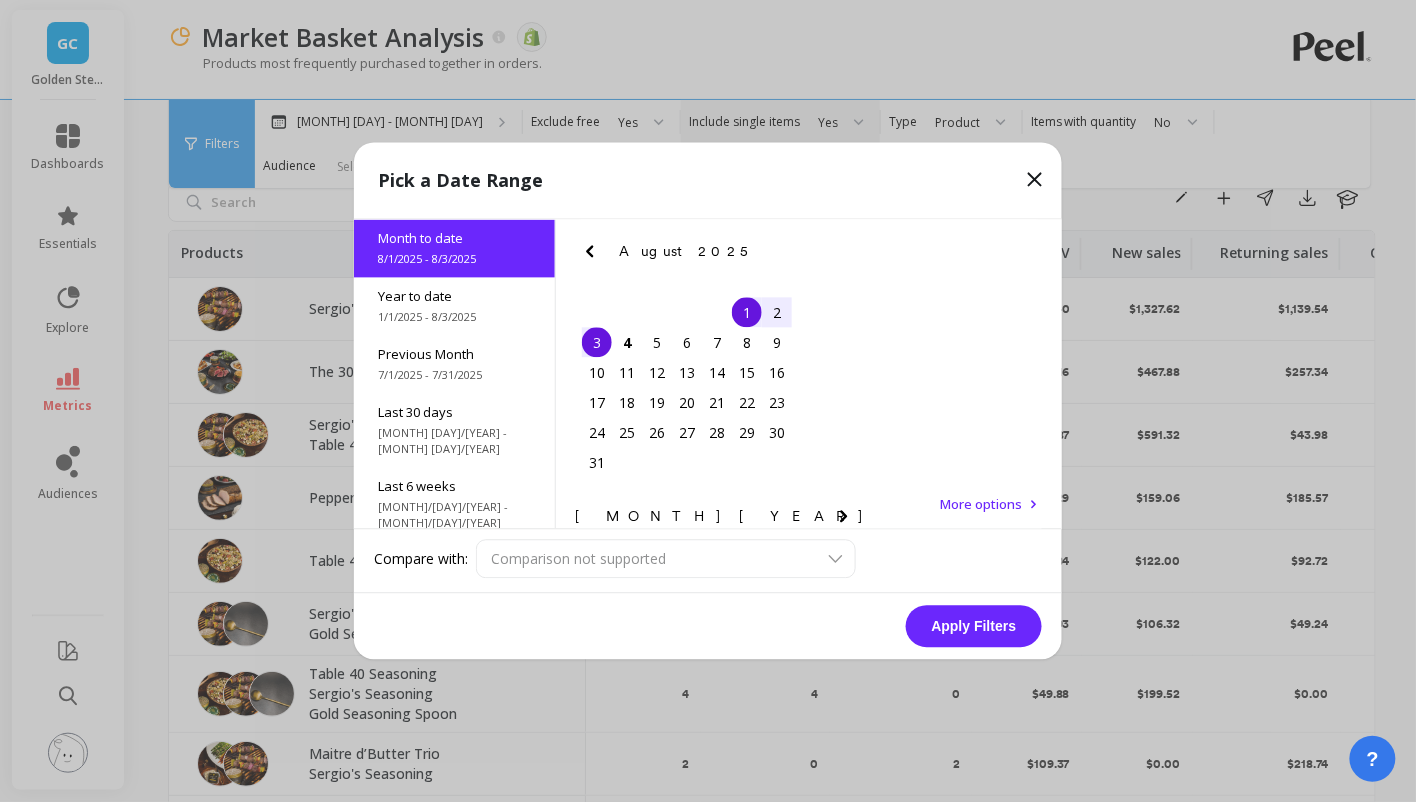 click 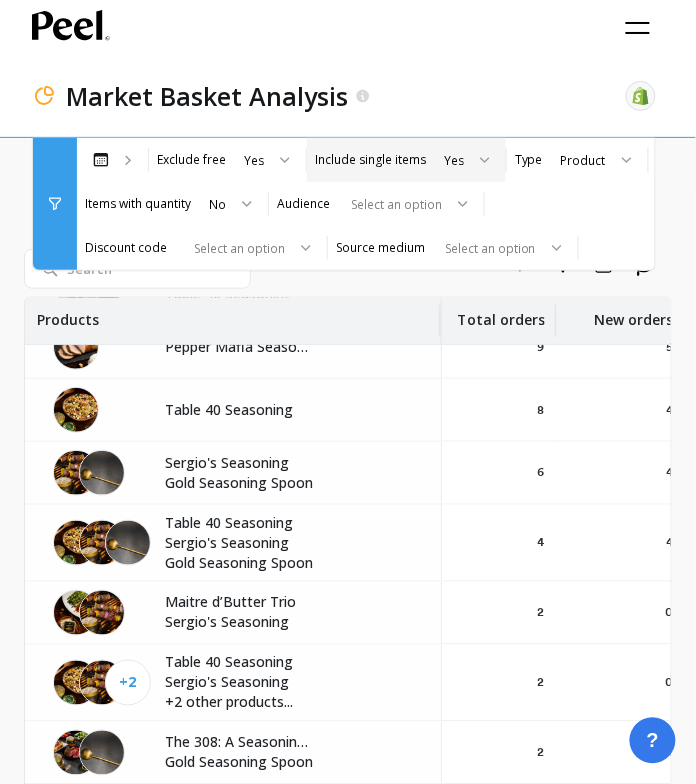 scroll, scrollTop: 227, scrollLeft: 0, axis: vertical 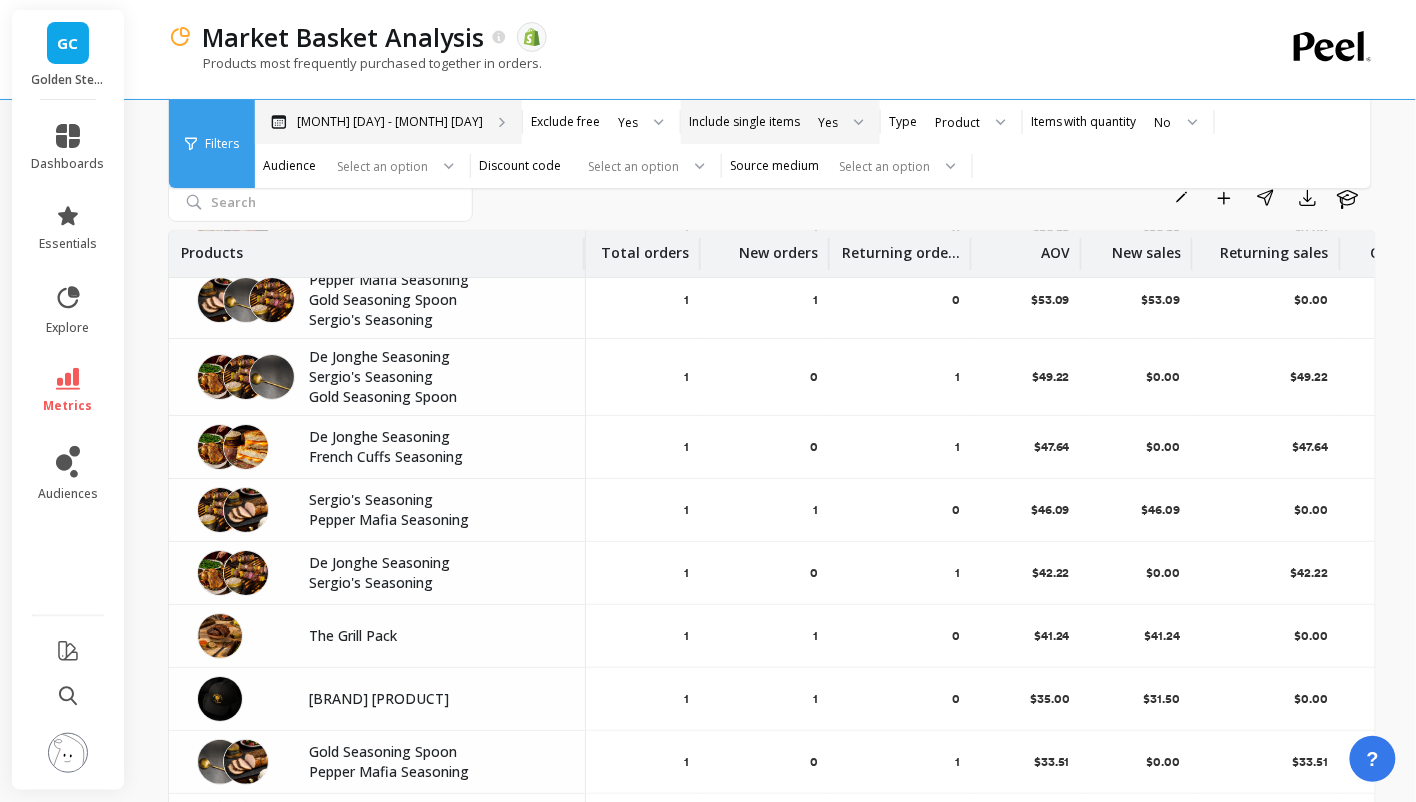 click on "[MONTH] [DAY] - [MONTH] [DAY]" at bounding box center [390, 122] 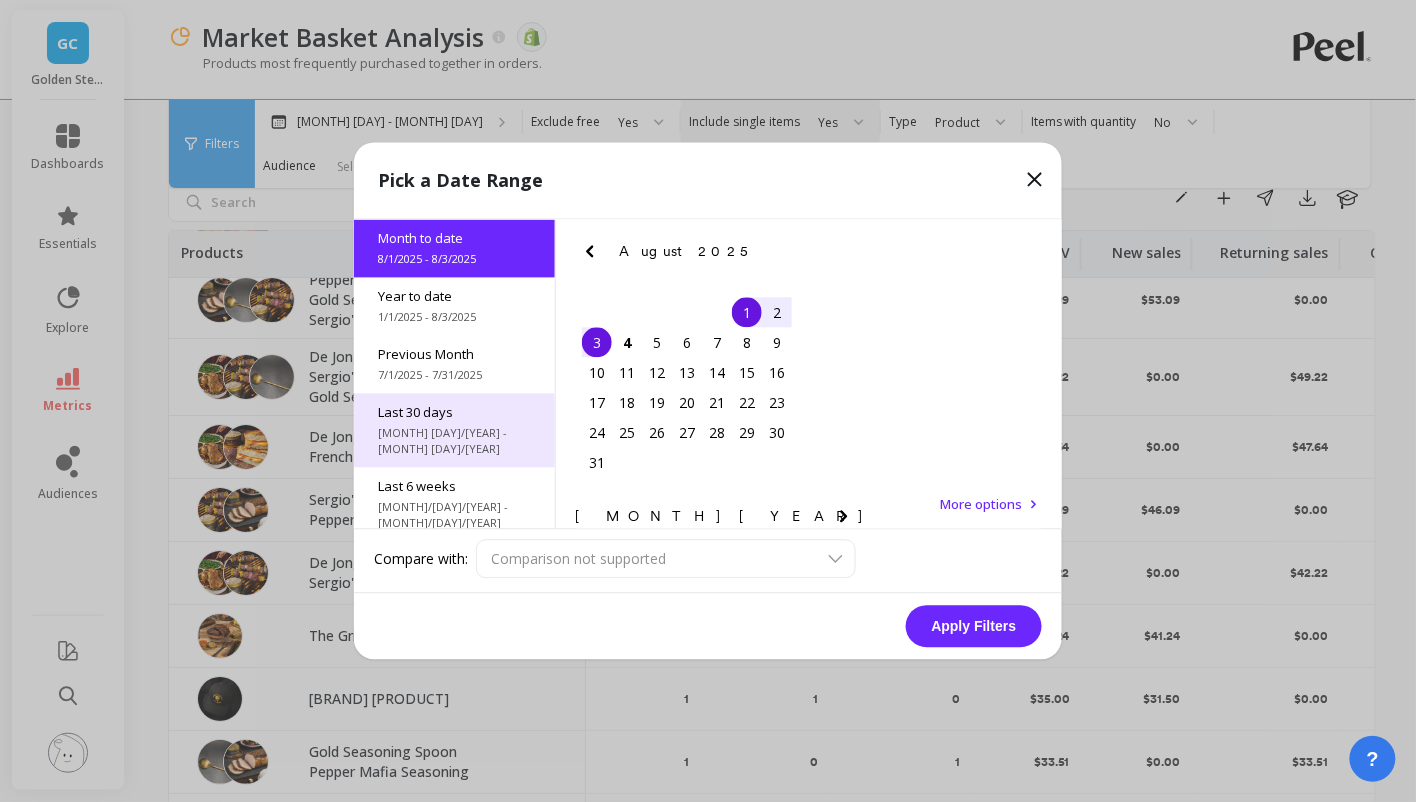 click on "Last 30 days" at bounding box center [454, 413] 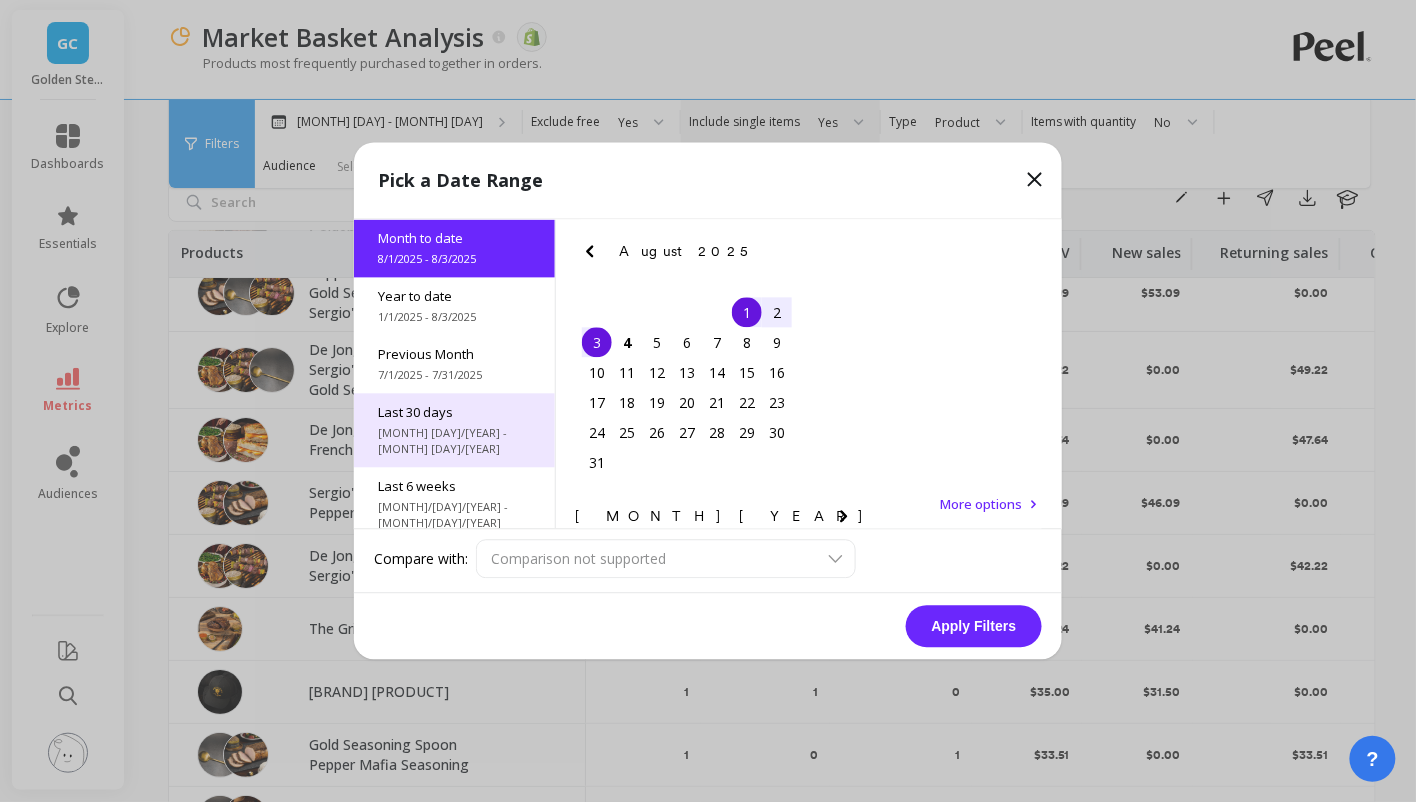 scroll, scrollTop: 27, scrollLeft: 0, axis: vertical 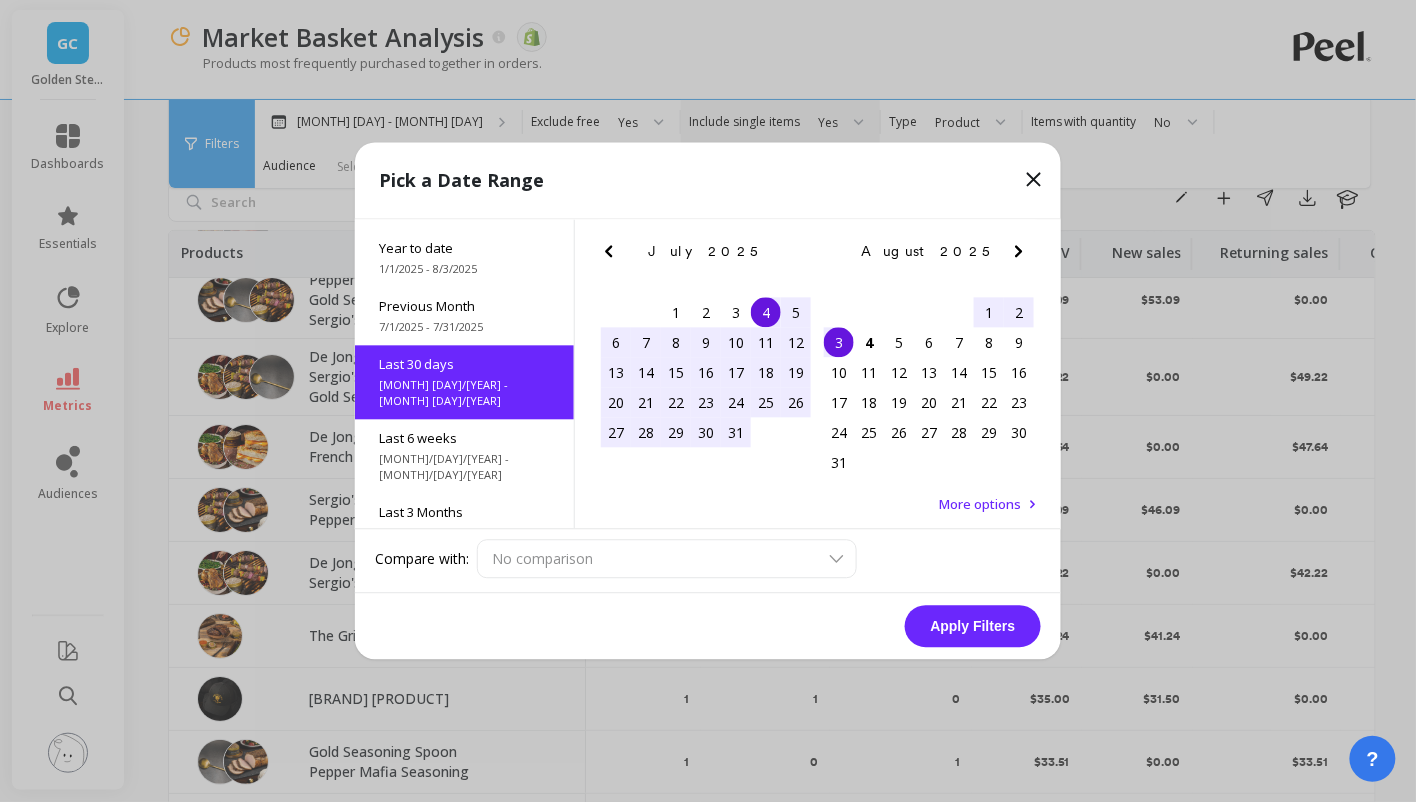 click on "Apply Filters" at bounding box center (973, 627) 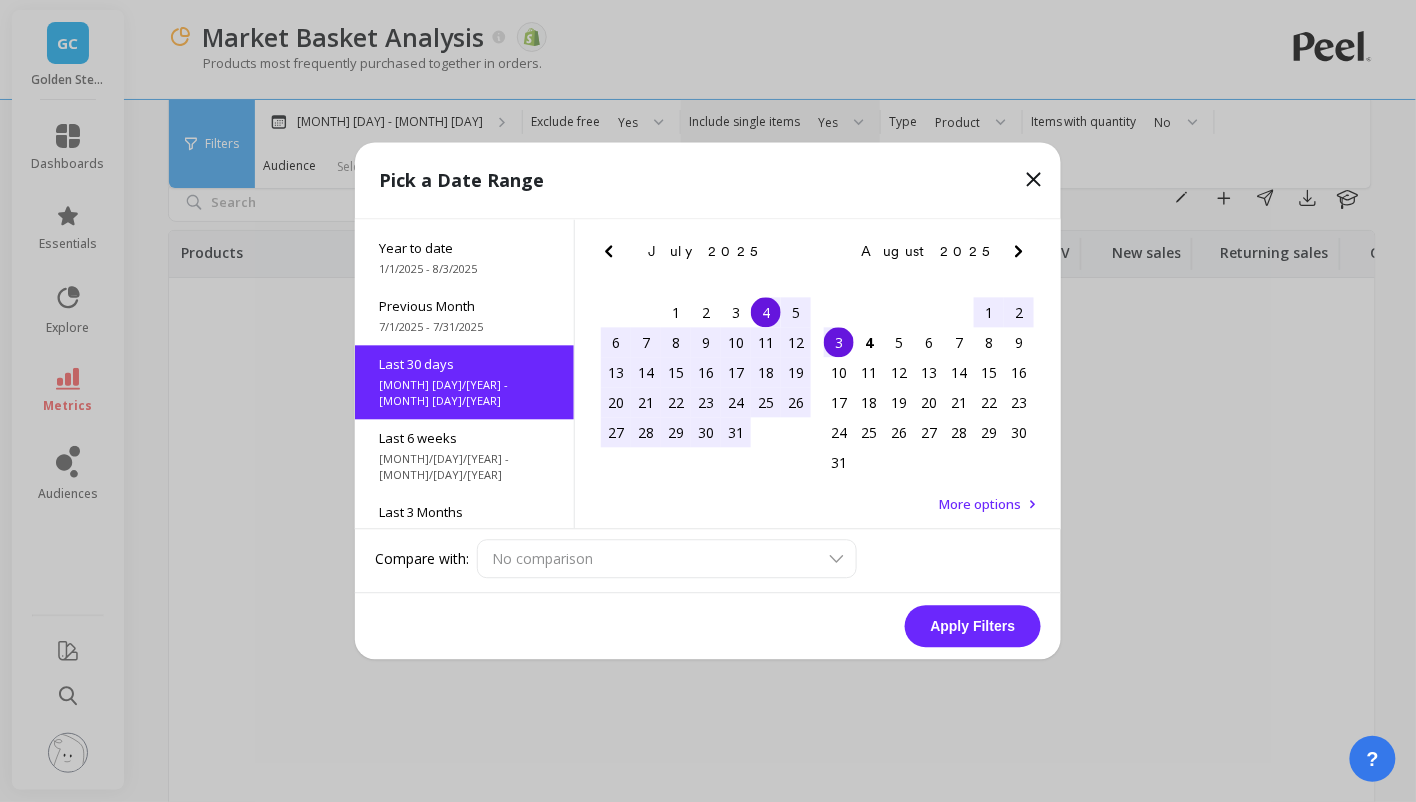 scroll, scrollTop: 0, scrollLeft: 0, axis: both 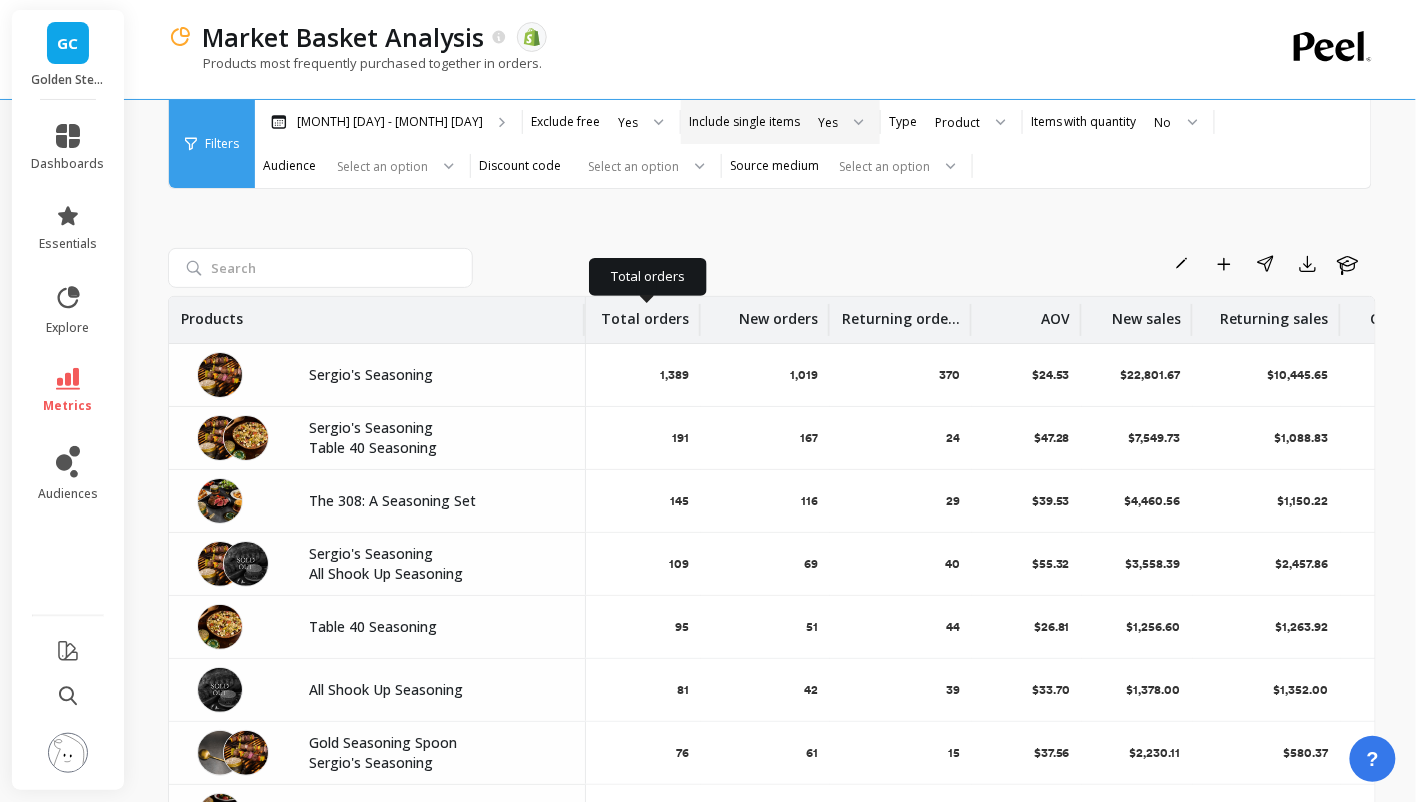 click on "Total orders" at bounding box center [645, 313] 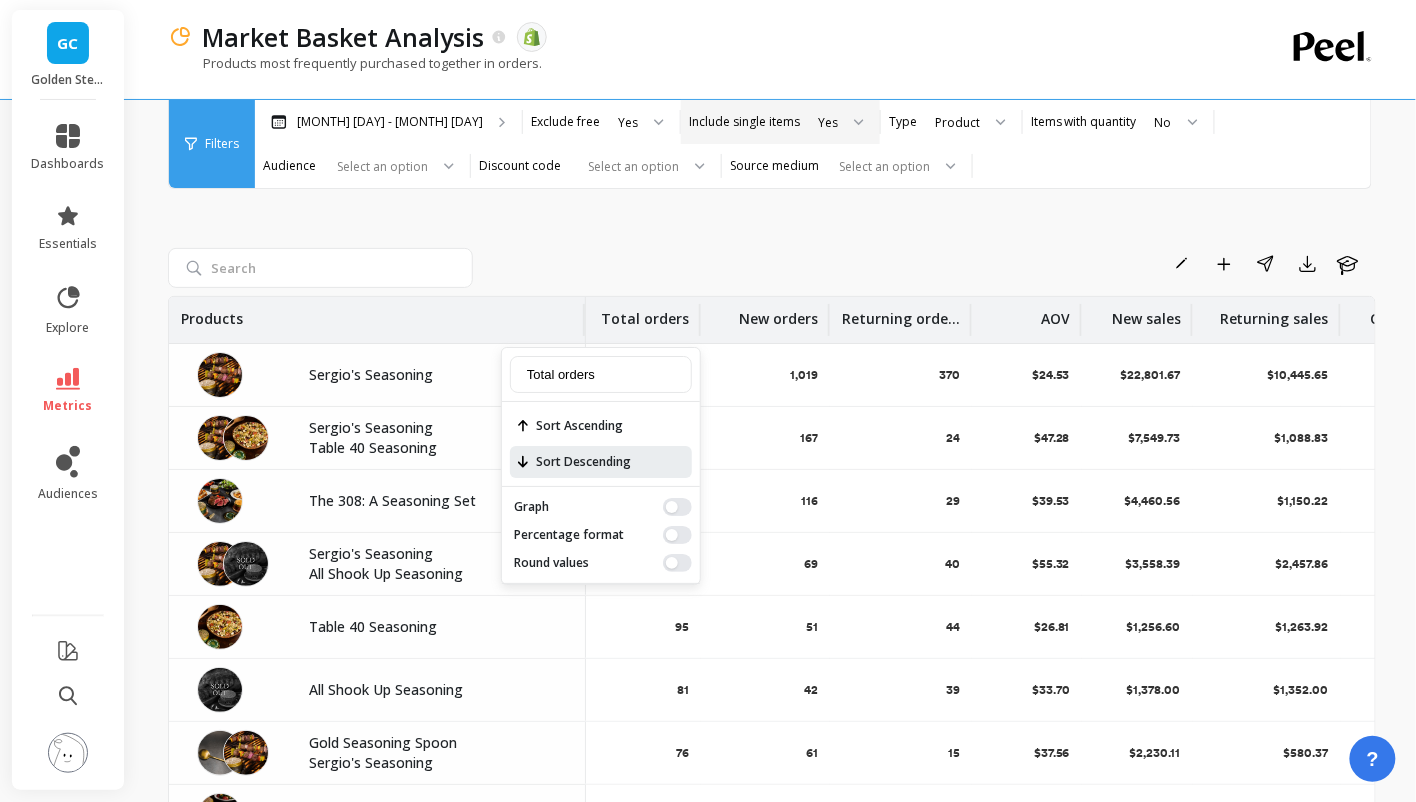 click on "Sort Descending" at bounding box center (601, 462) 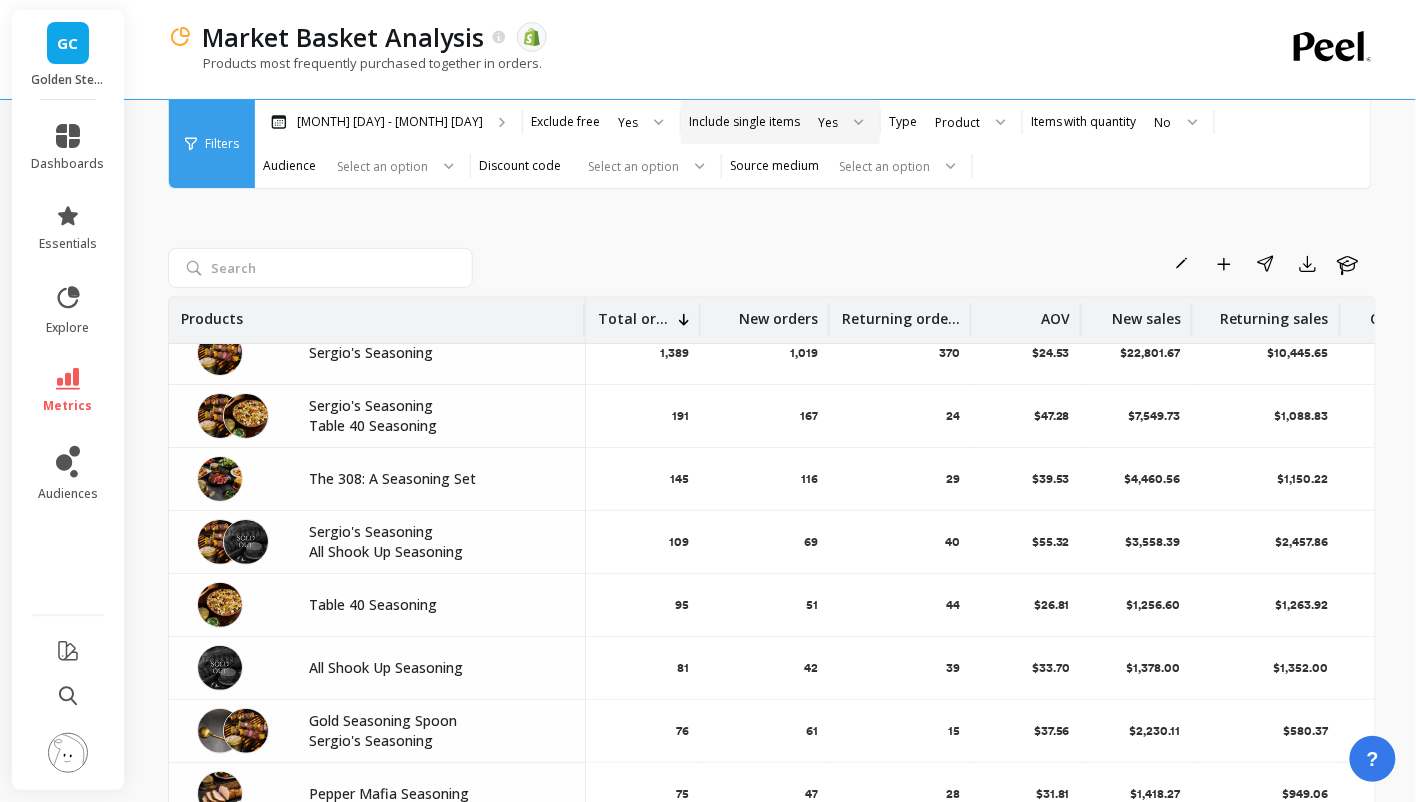 scroll, scrollTop: 0, scrollLeft: 0, axis: both 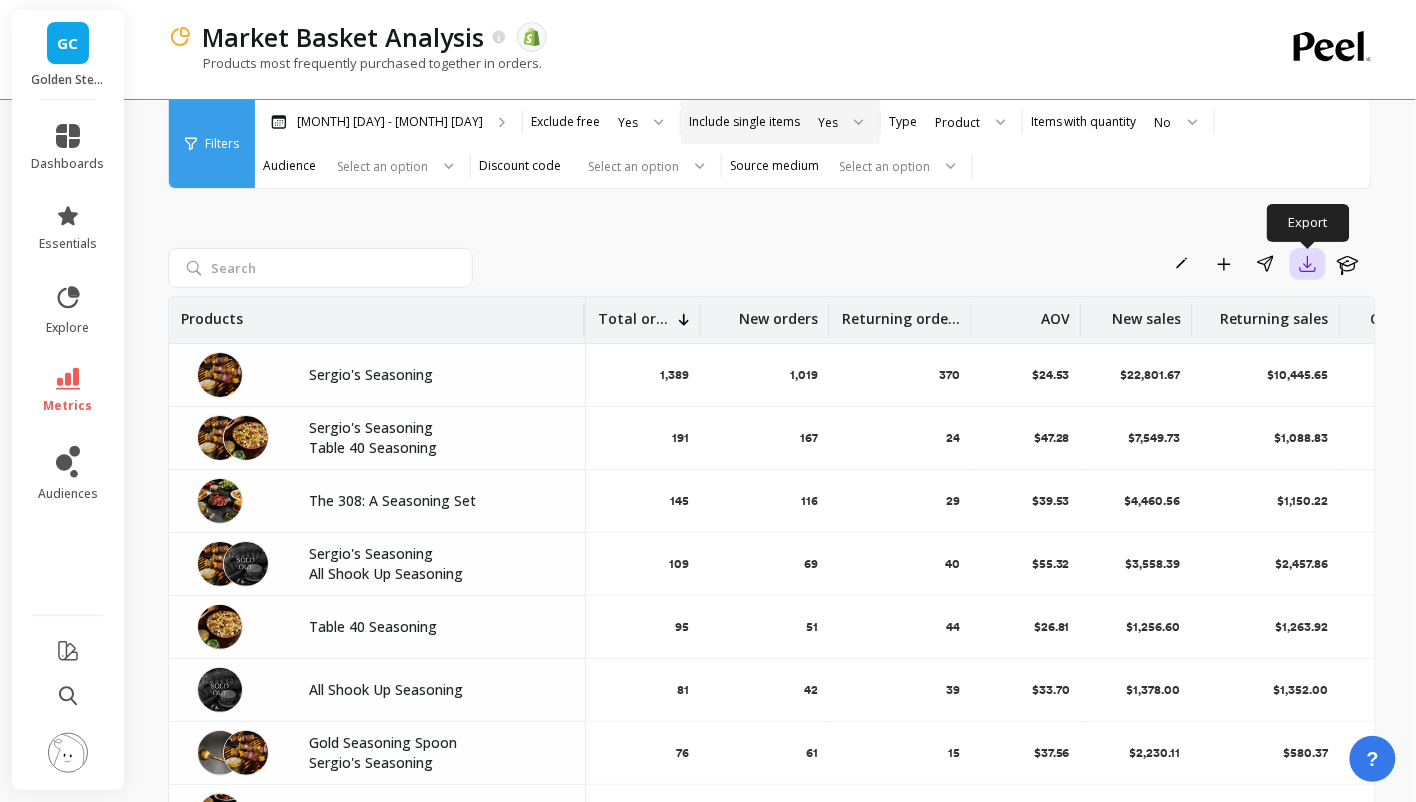 click at bounding box center [1308, 264] 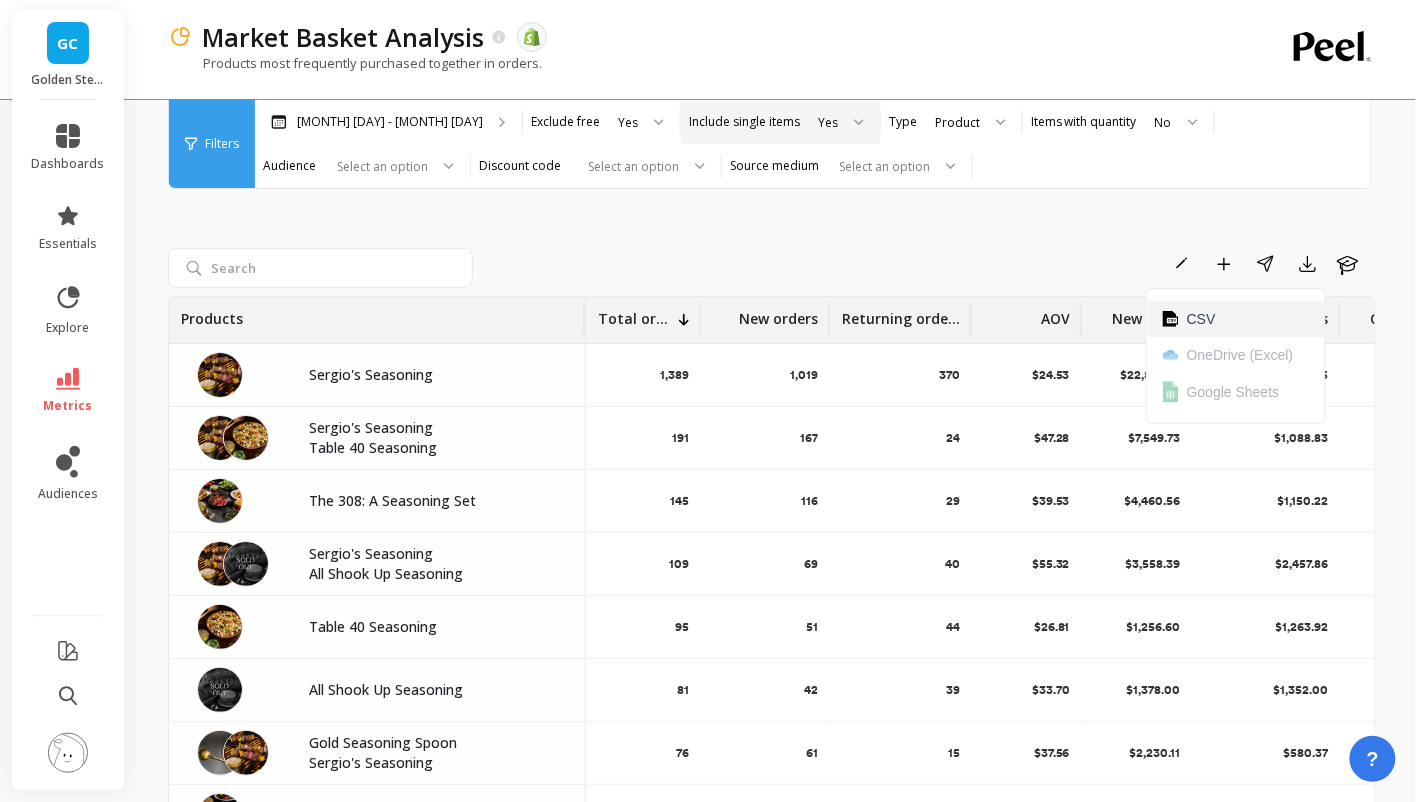 click on "CSV" at bounding box center [1236, 319] 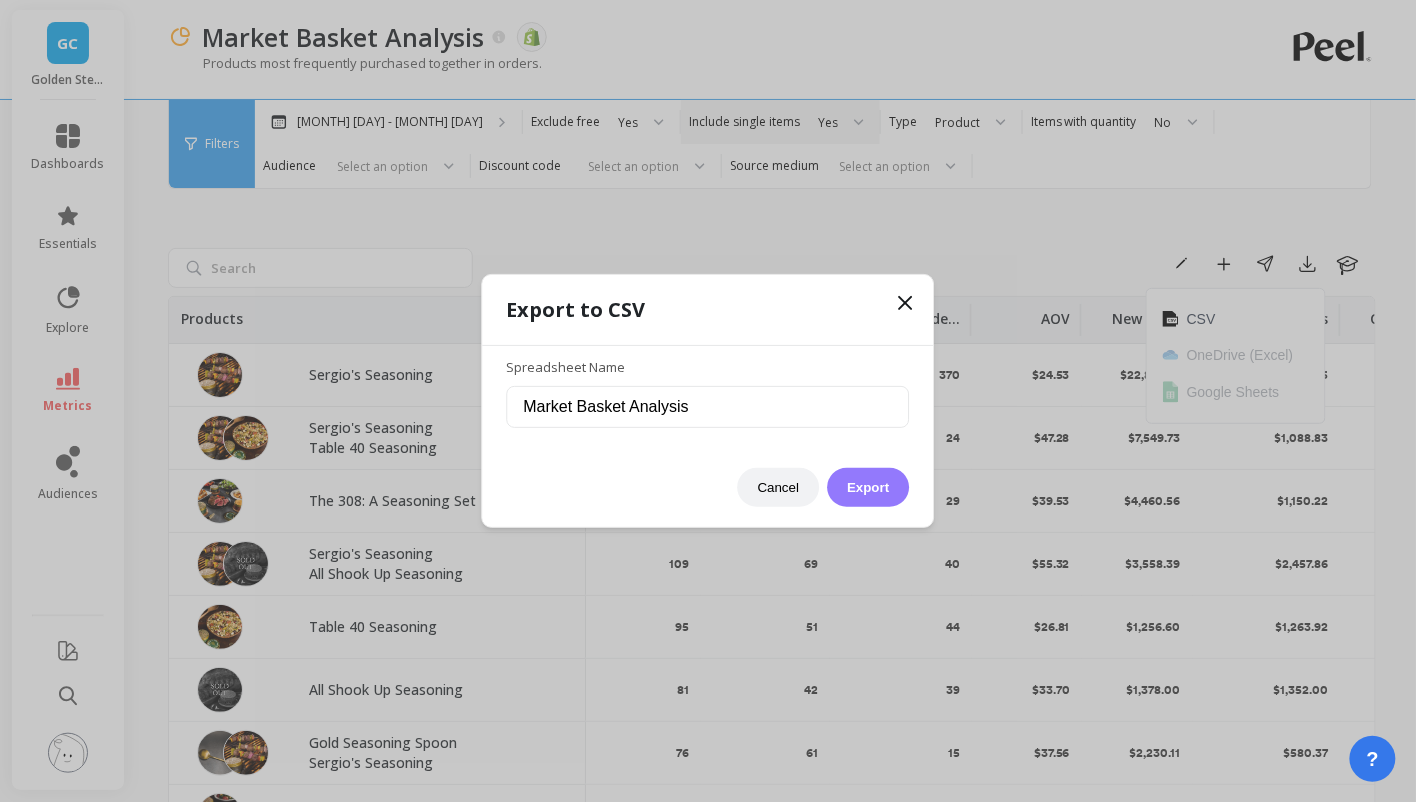 click on "Export" at bounding box center [868, 487] 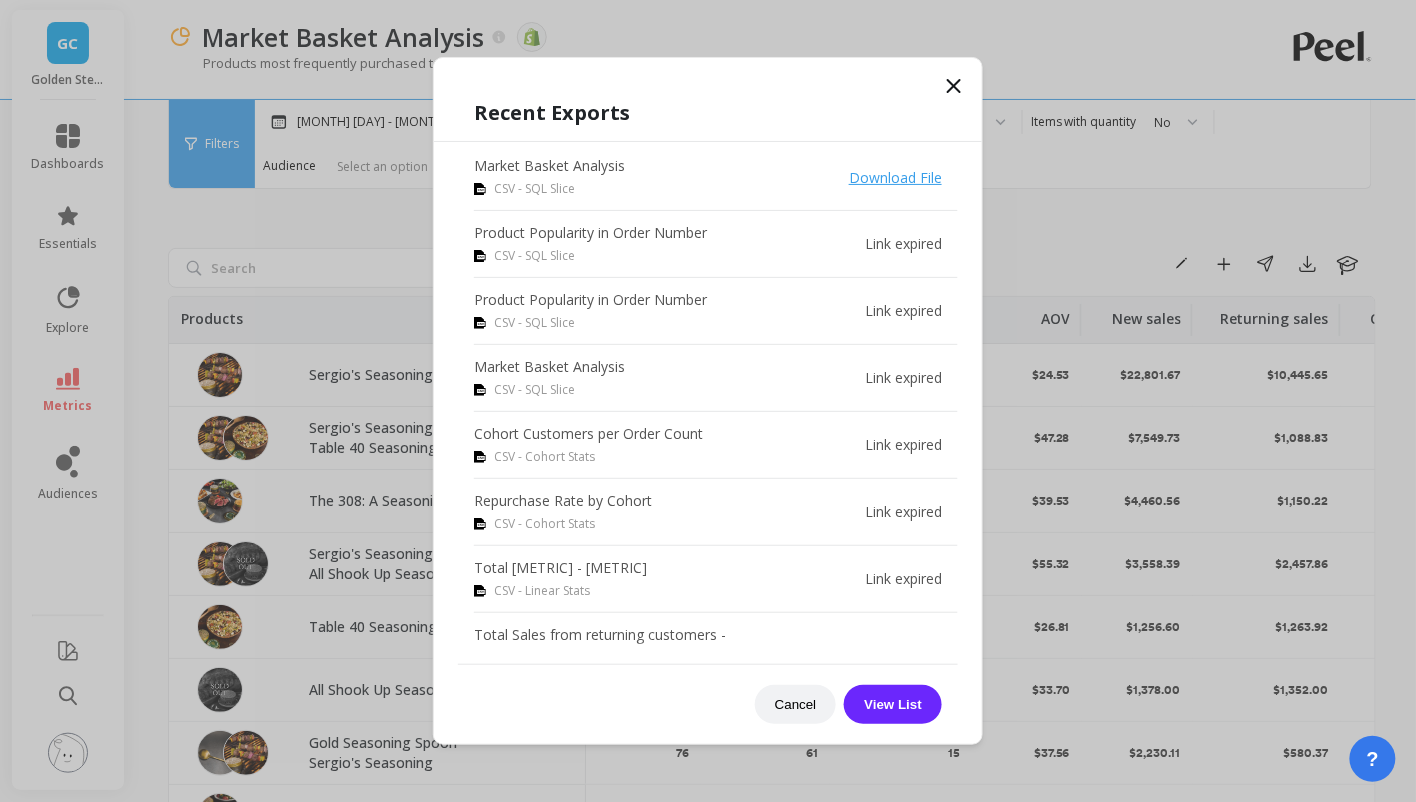 click on "Download File" at bounding box center (895, 177) 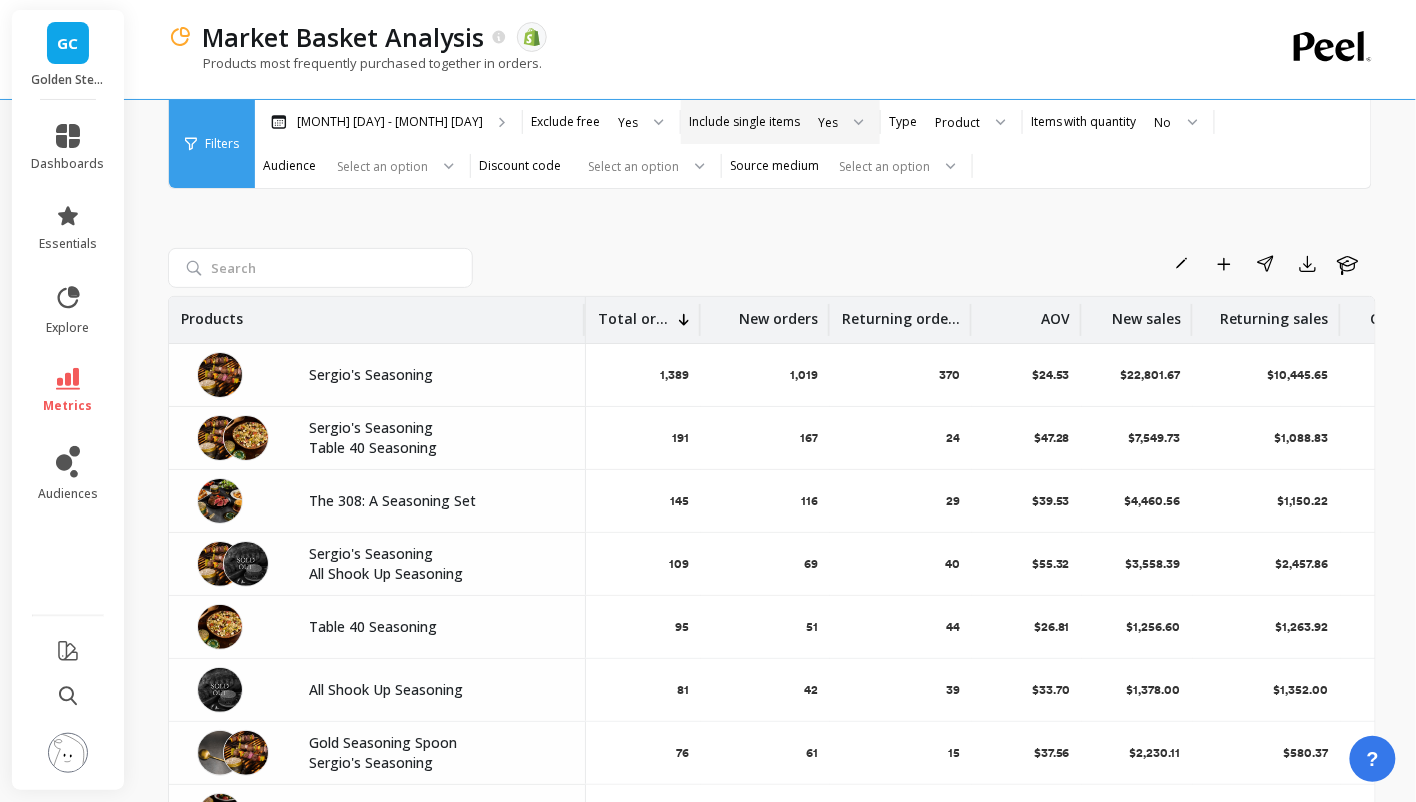 click at bounding box center (852, 122) 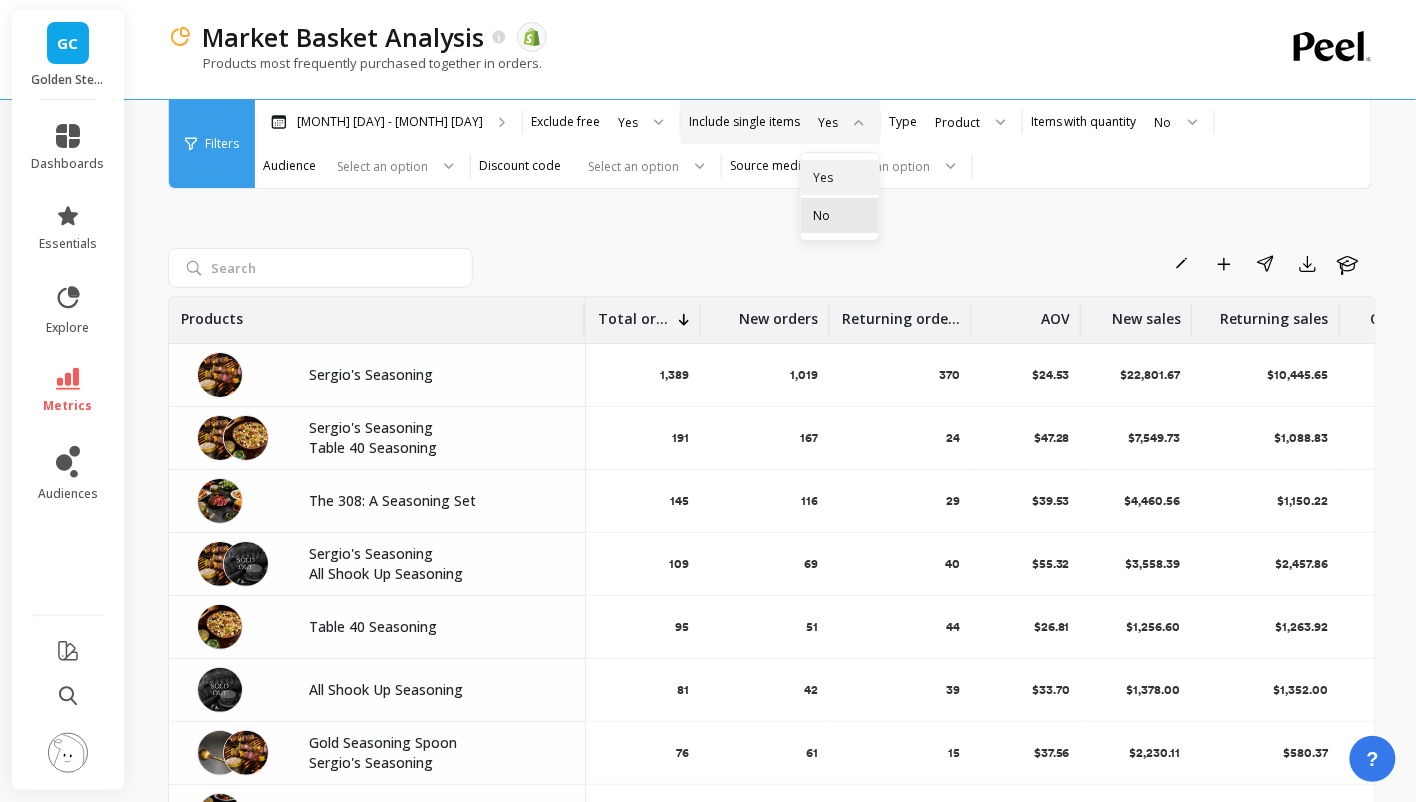 click on "No" at bounding box center (840, 215) 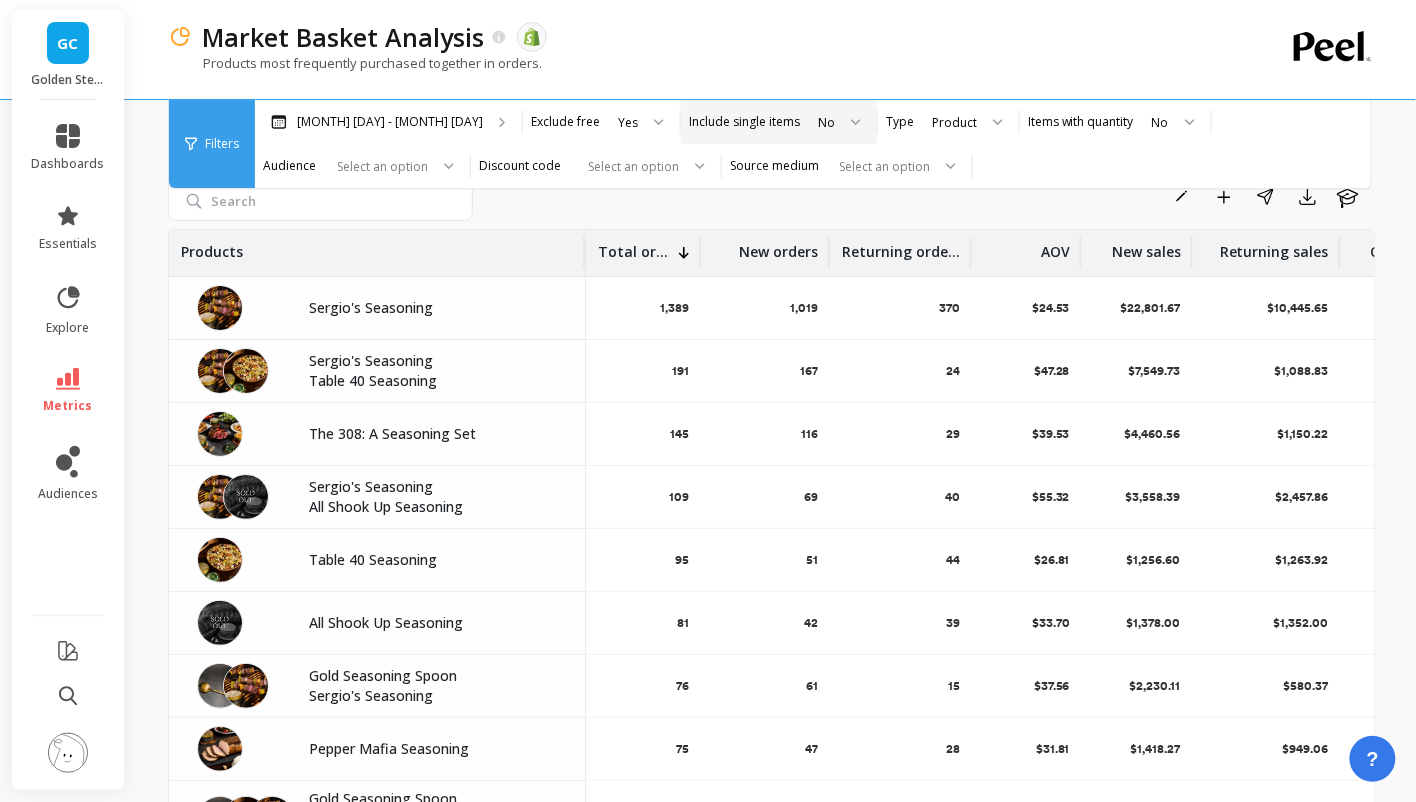 scroll, scrollTop: 81, scrollLeft: 0, axis: vertical 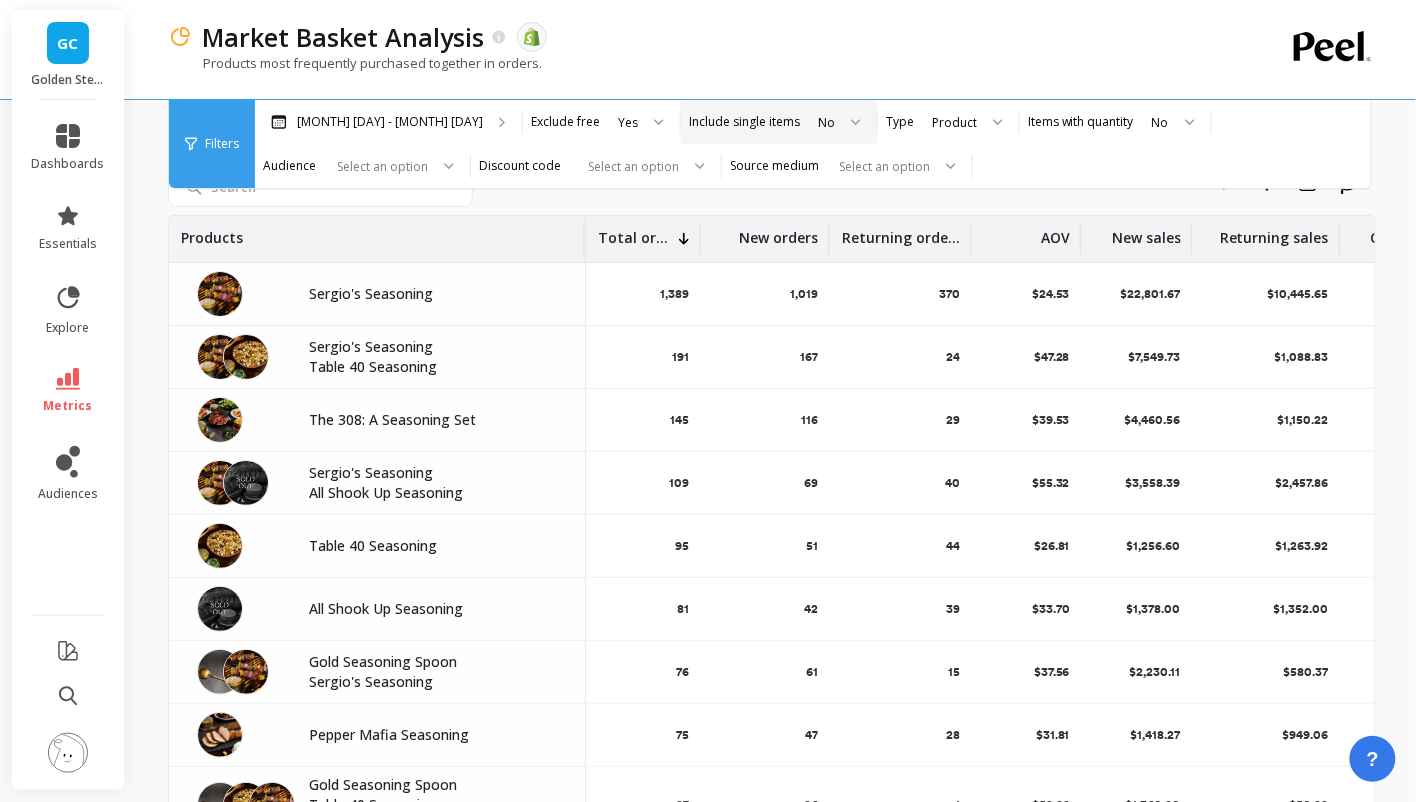 click on "[MONTH] [DAY] - [MONTH] [DAY] Exclude free Yes Include single items option No, selected. No Type Product Items with quantity No Audience Select an option Discount code Select an option Source medium Select an option" at bounding box center (826, 144) 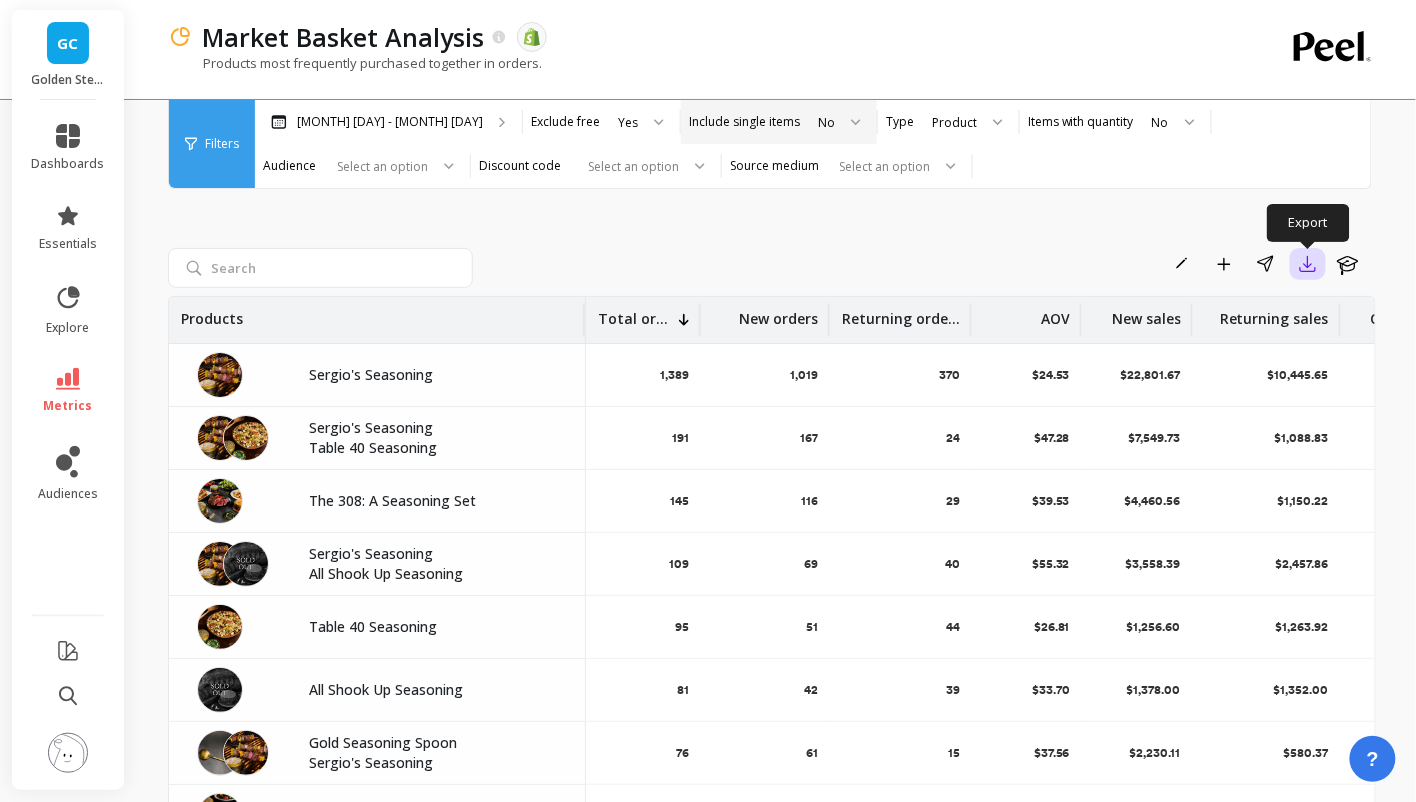 click 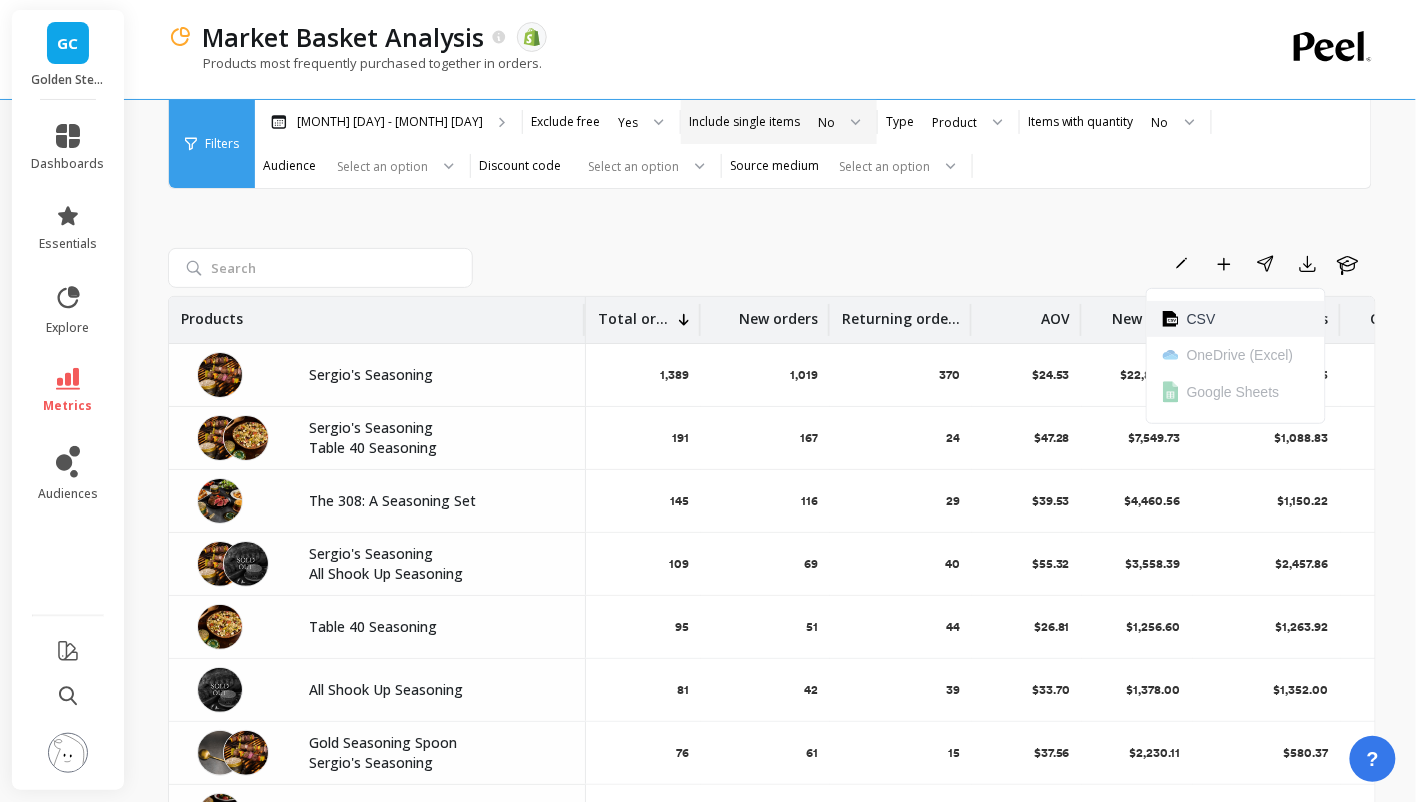 click on "CSV" at bounding box center (1236, 319) 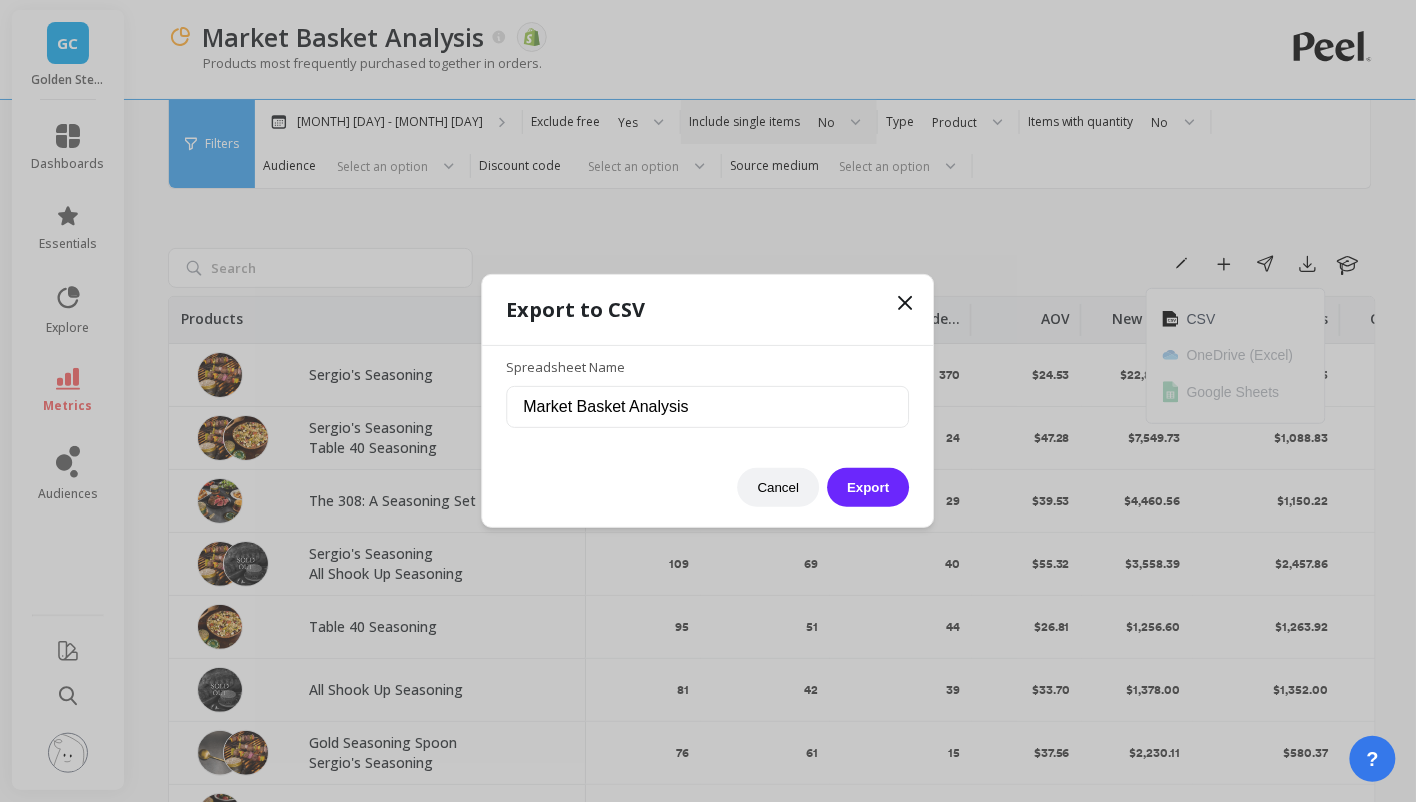 click 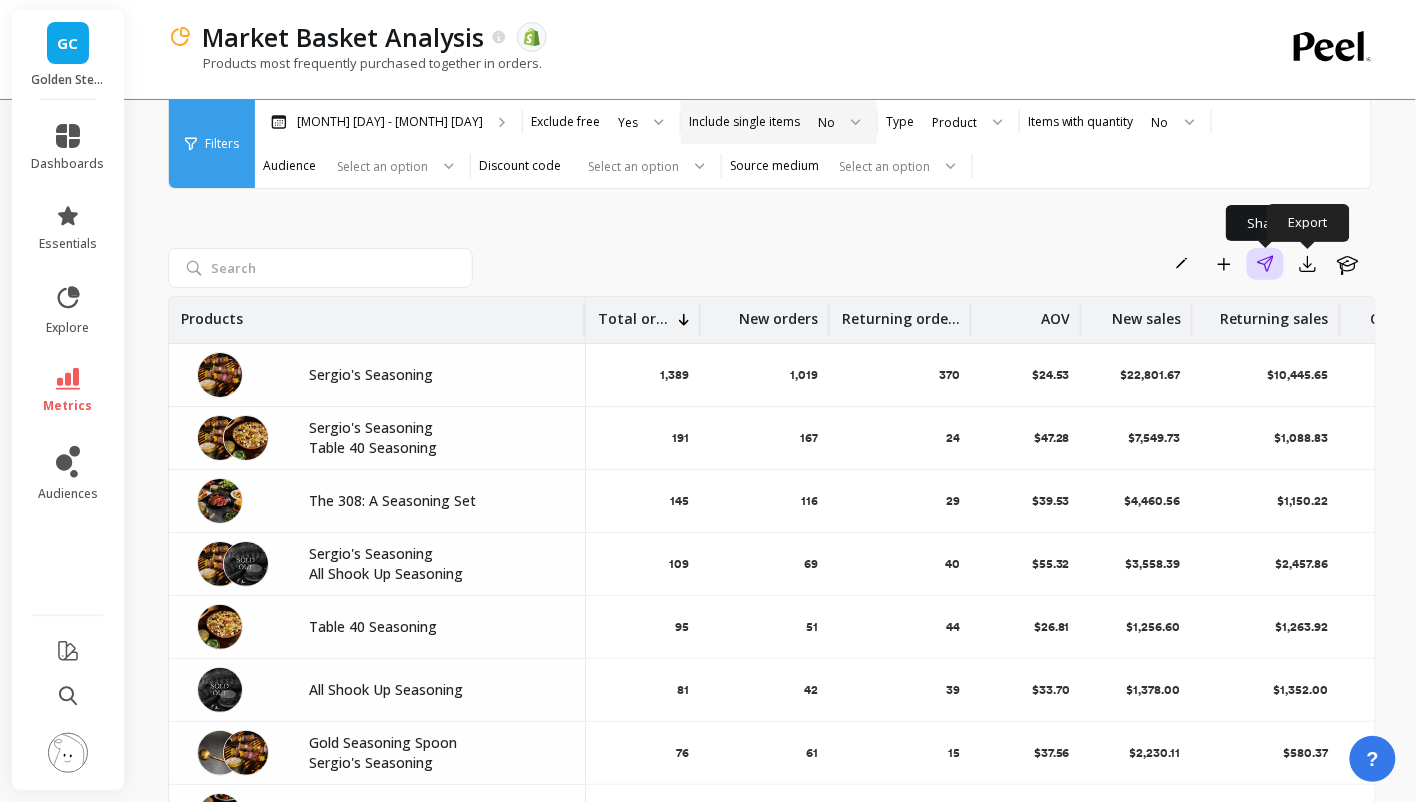 click 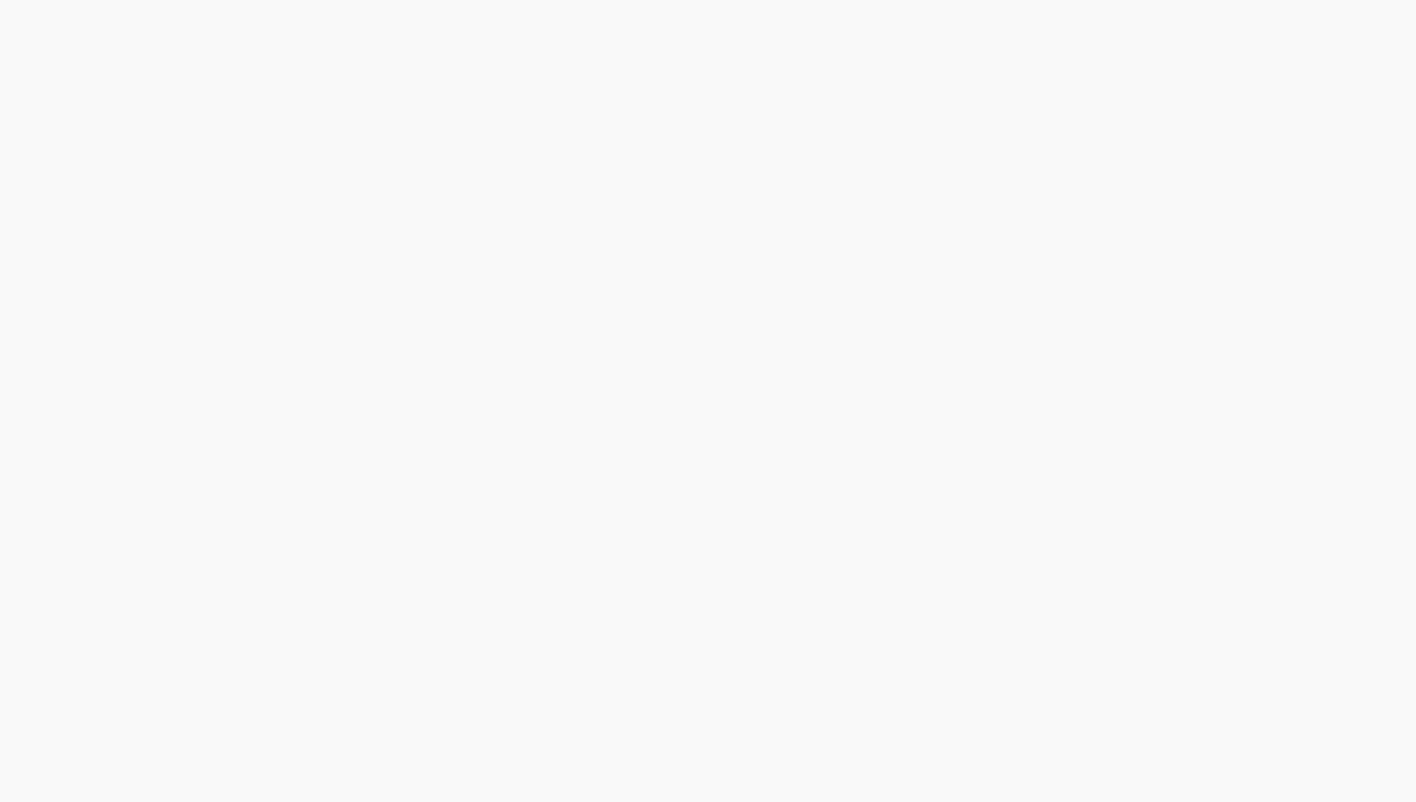 scroll, scrollTop: 0, scrollLeft: 0, axis: both 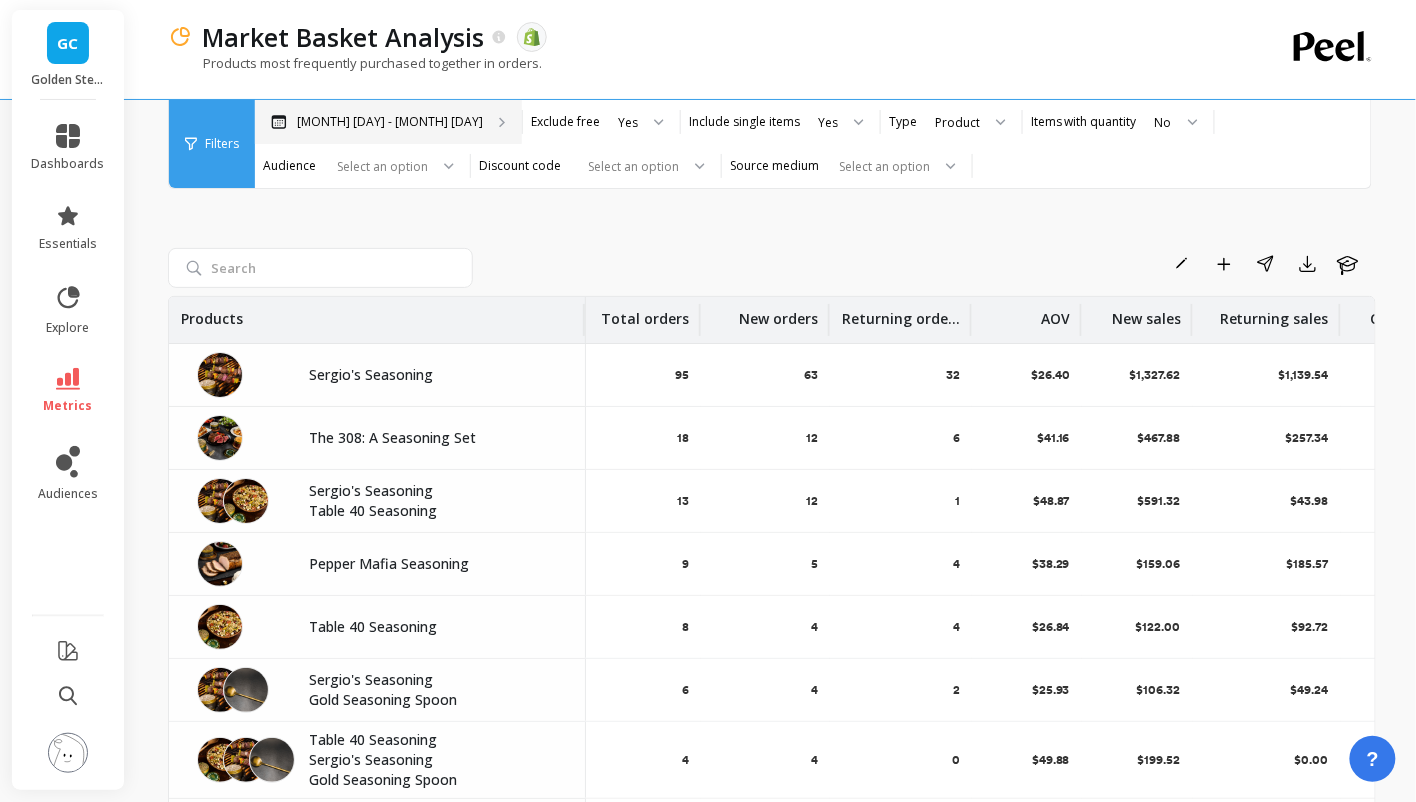 click on "[MONTH] [DAY] - [MONTH] [DAY]" at bounding box center (388, 122) 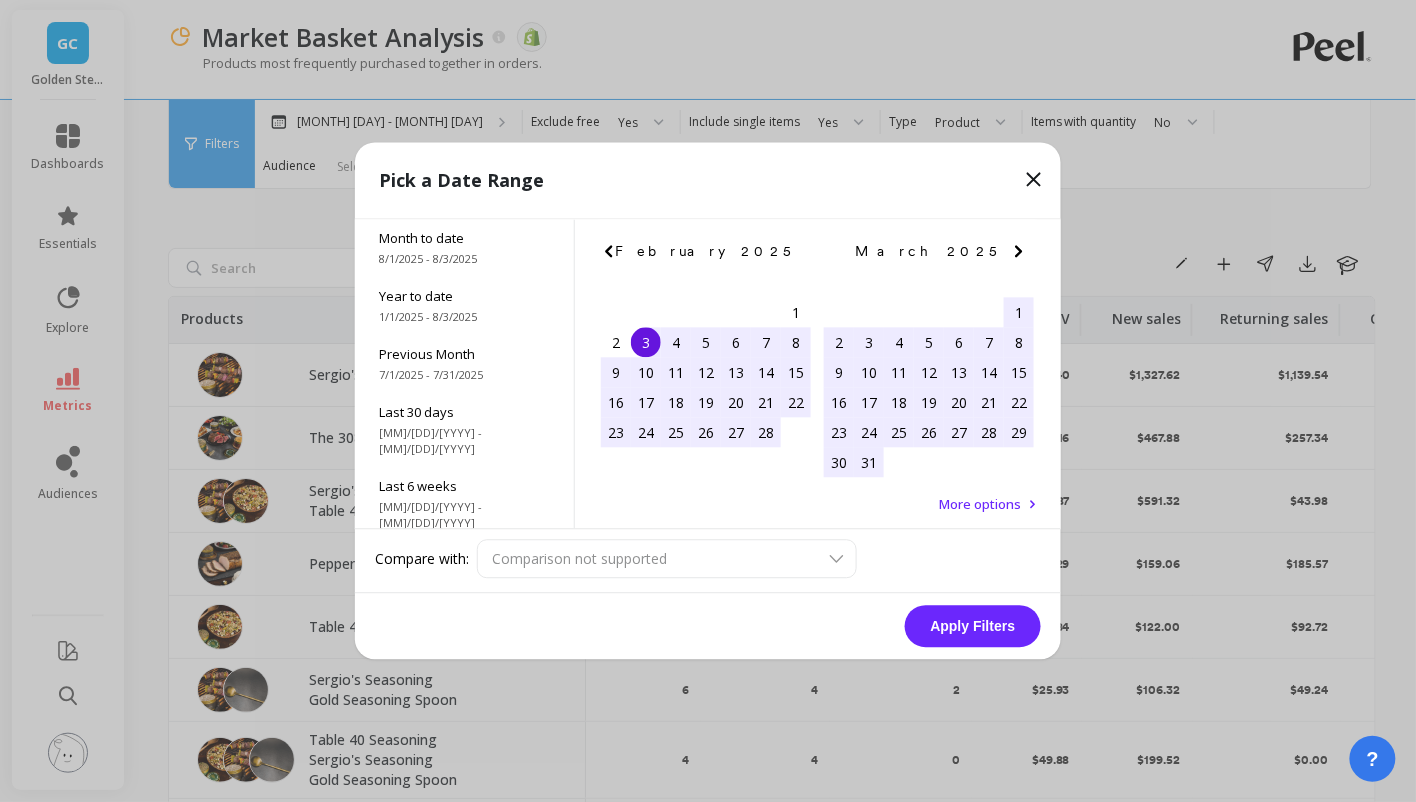 click 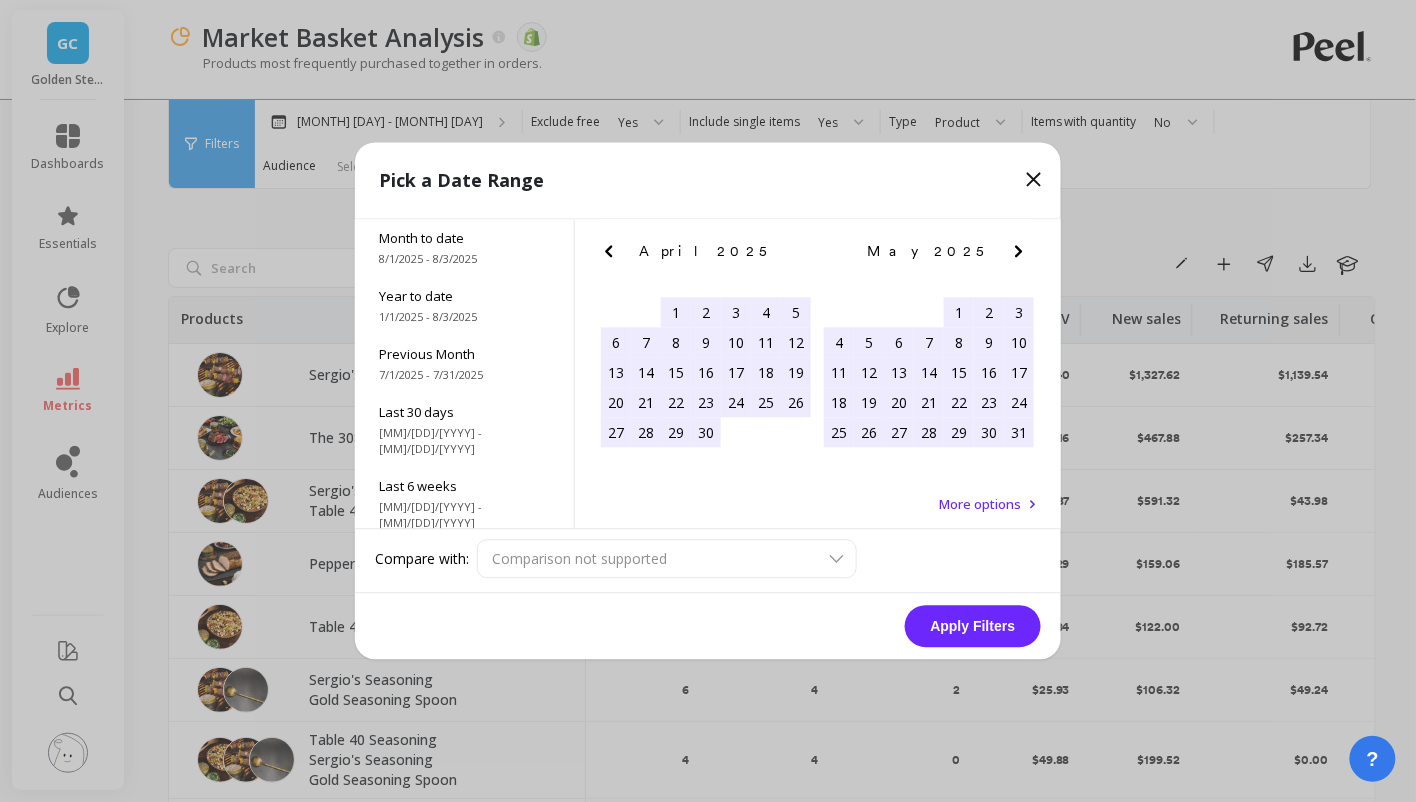 click 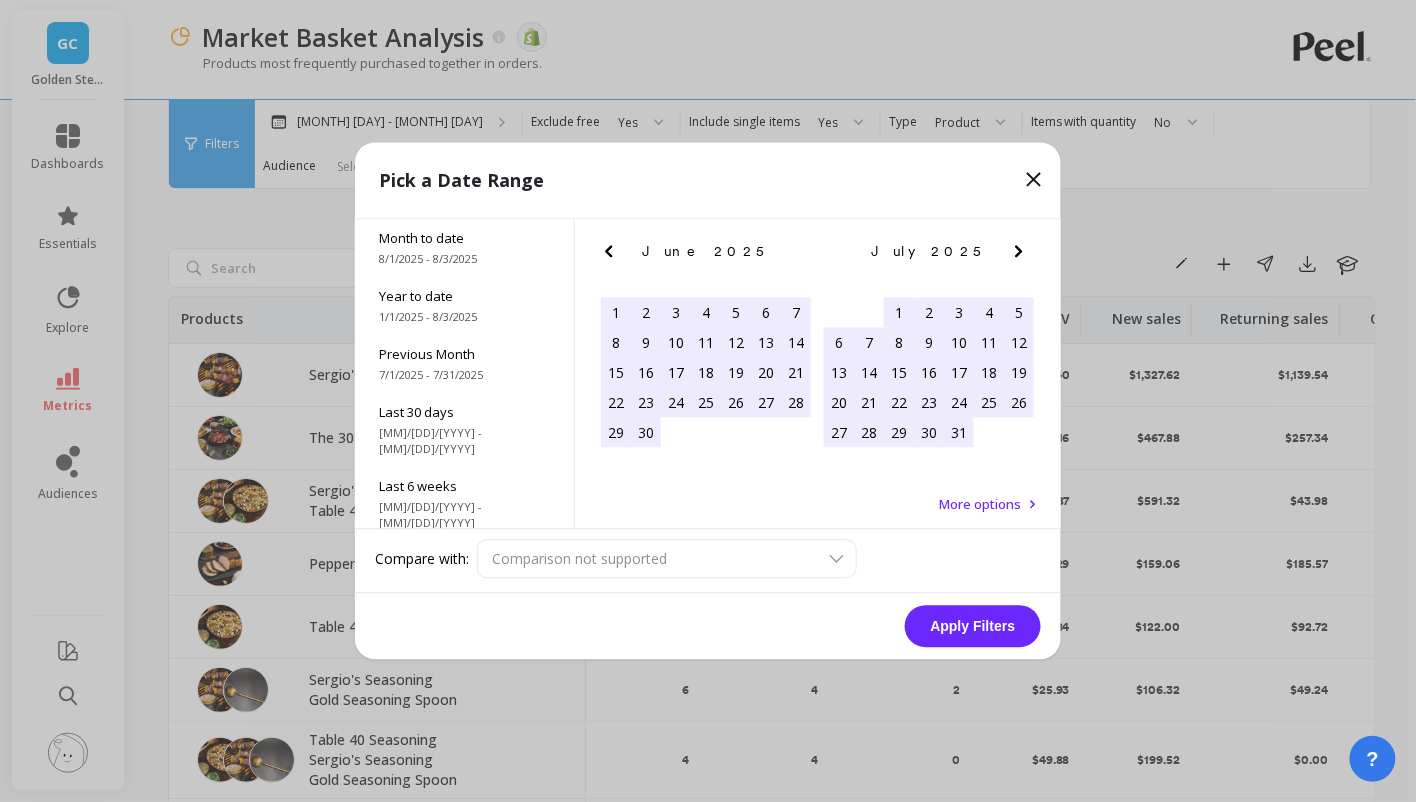 click 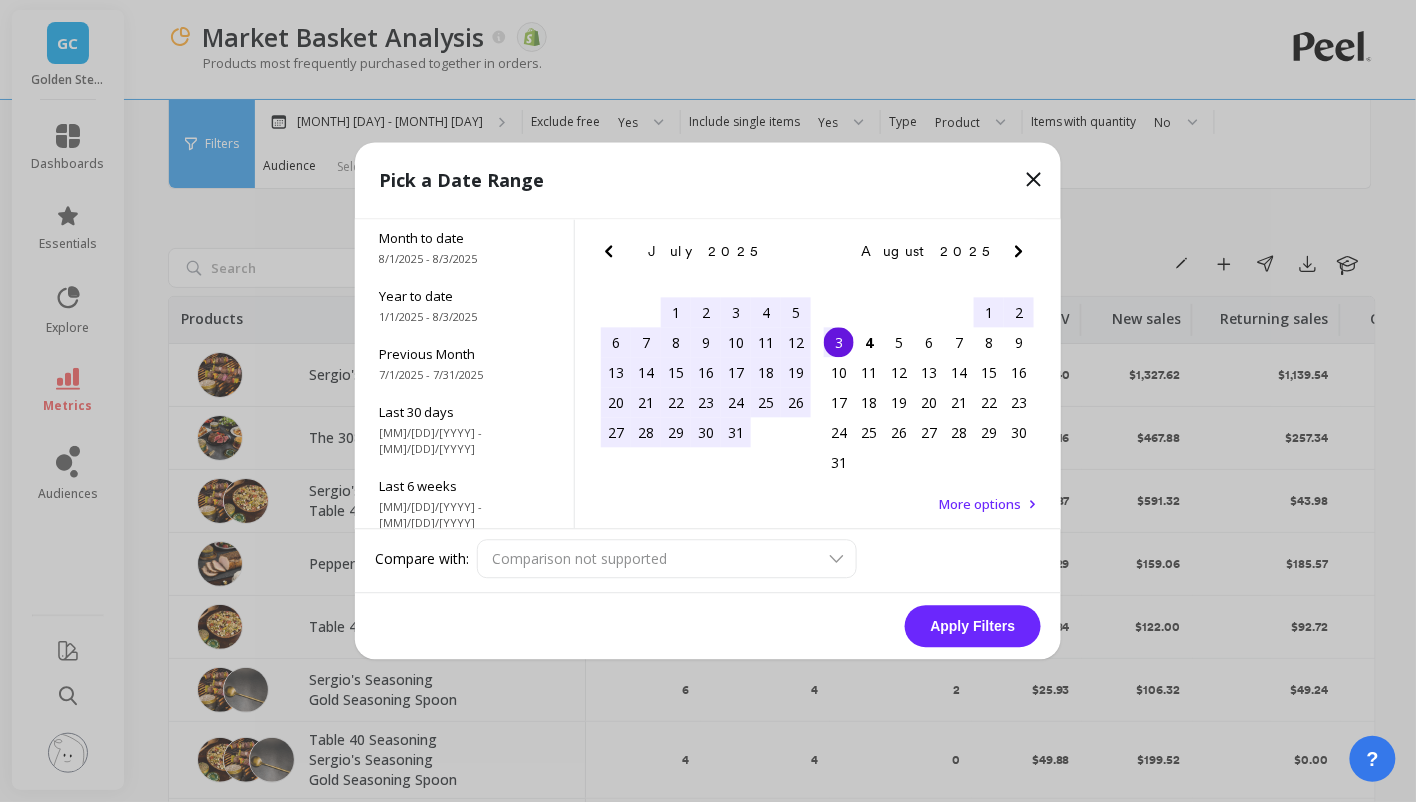 click 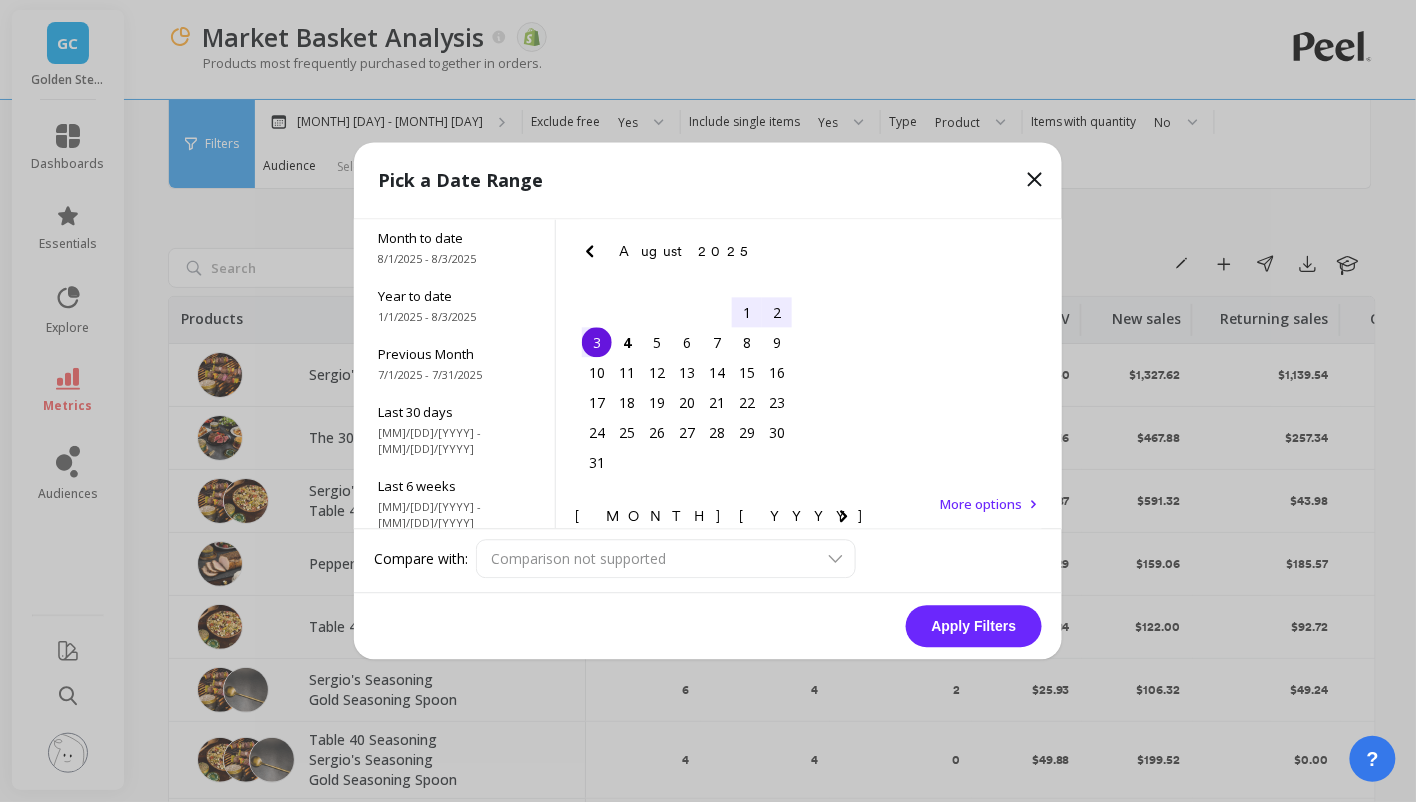 click 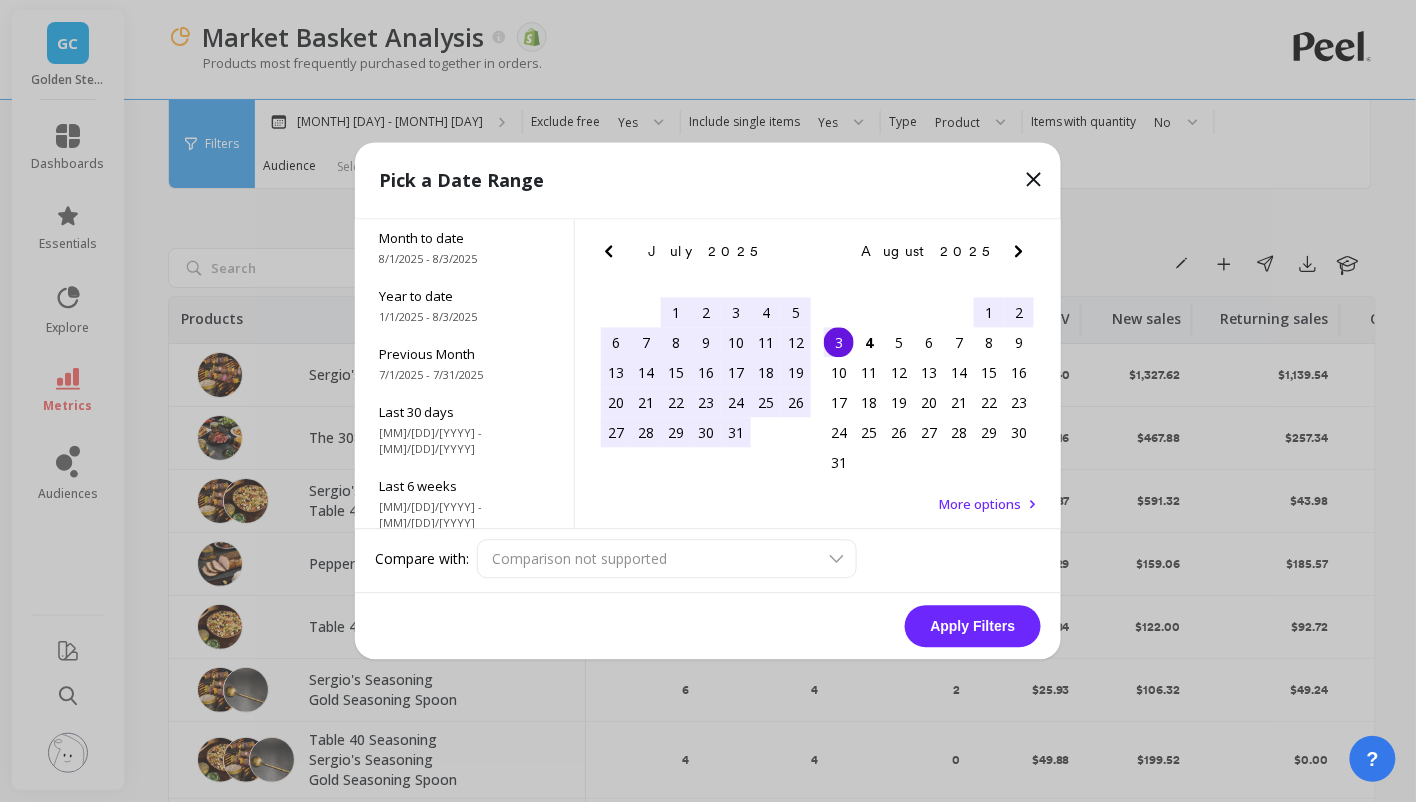 click on "29" at bounding box center [676, 433] 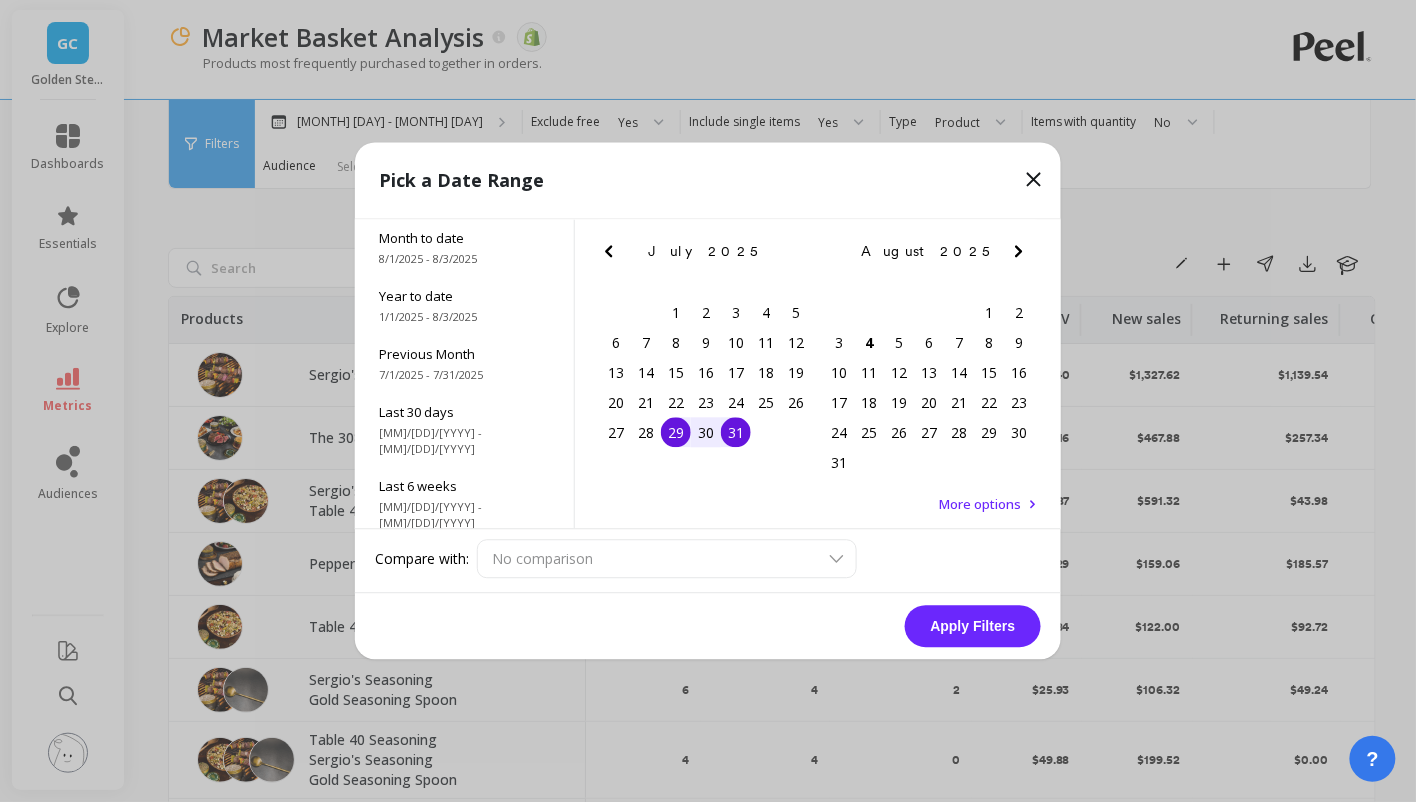 click on "31" at bounding box center [736, 433] 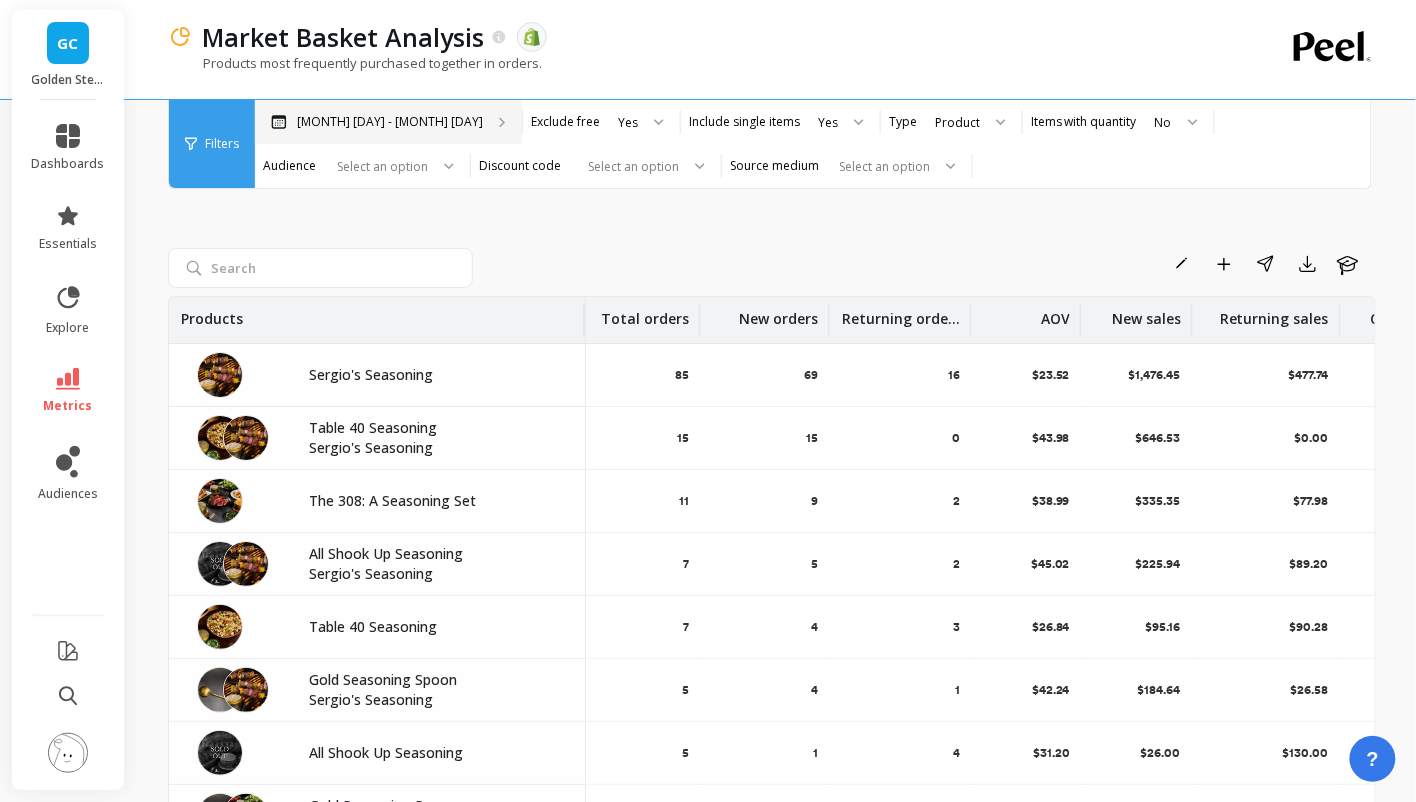 click on "Jul 29 - Jul 31" at bounding box center (390, 122) 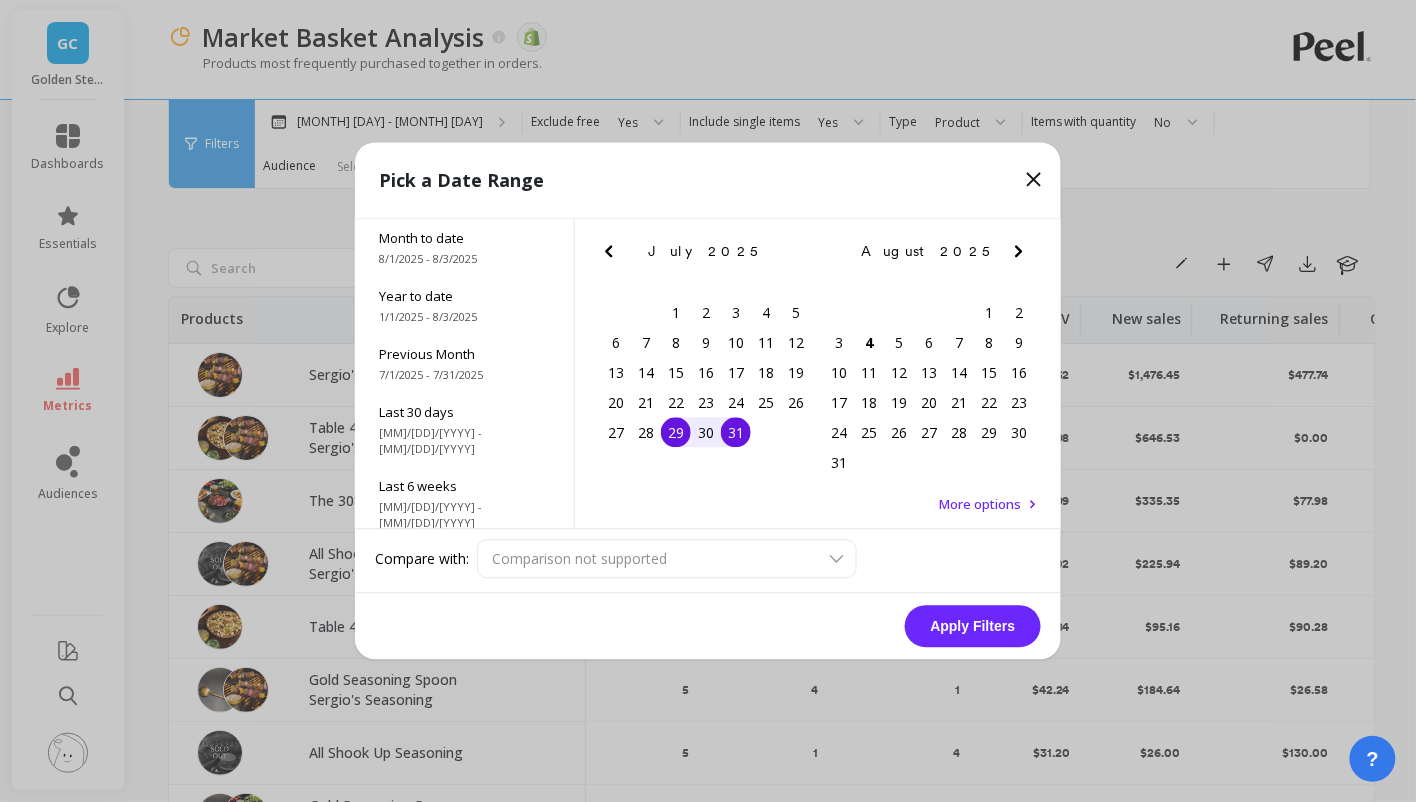 click 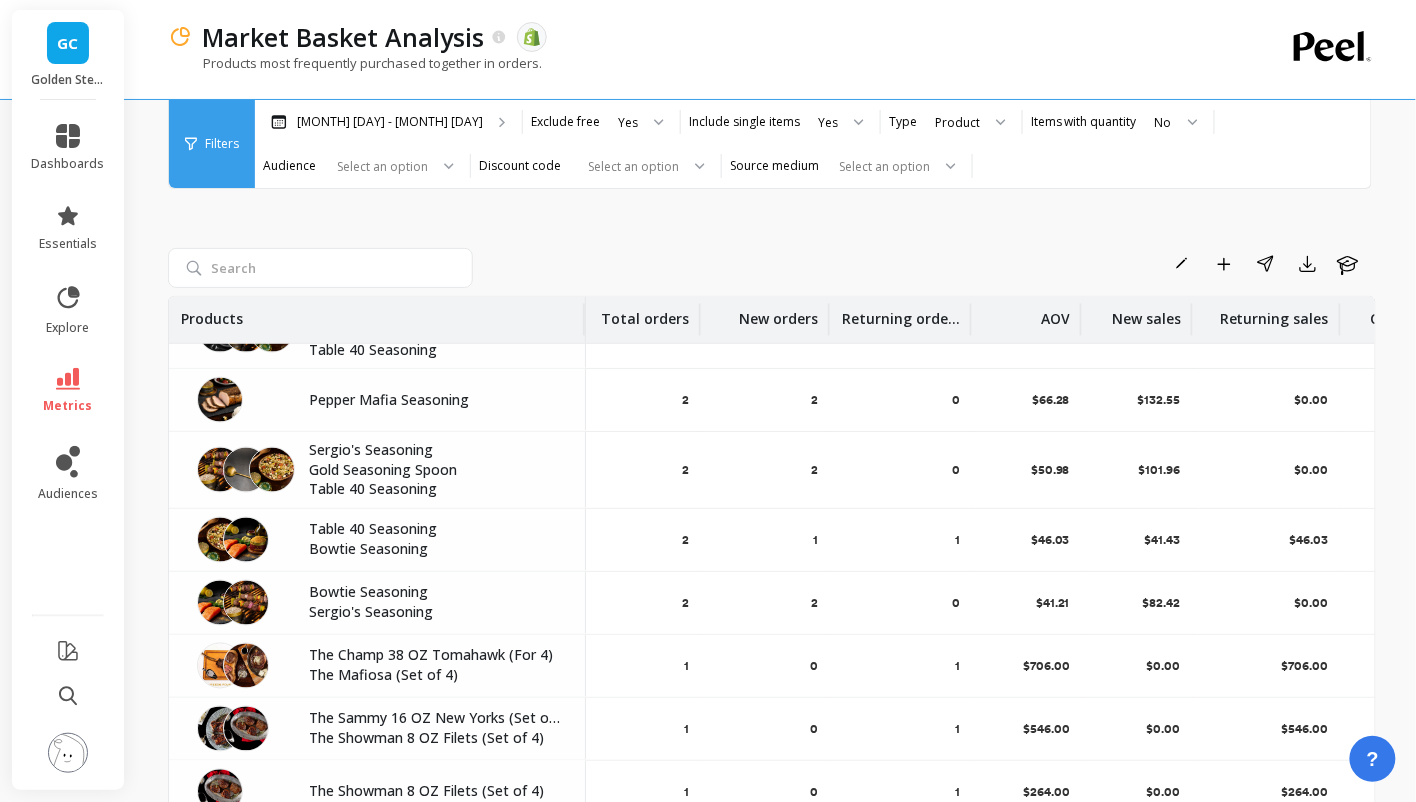 scroll, scrollTop: 0, scrollLeft: 0, axis: both 